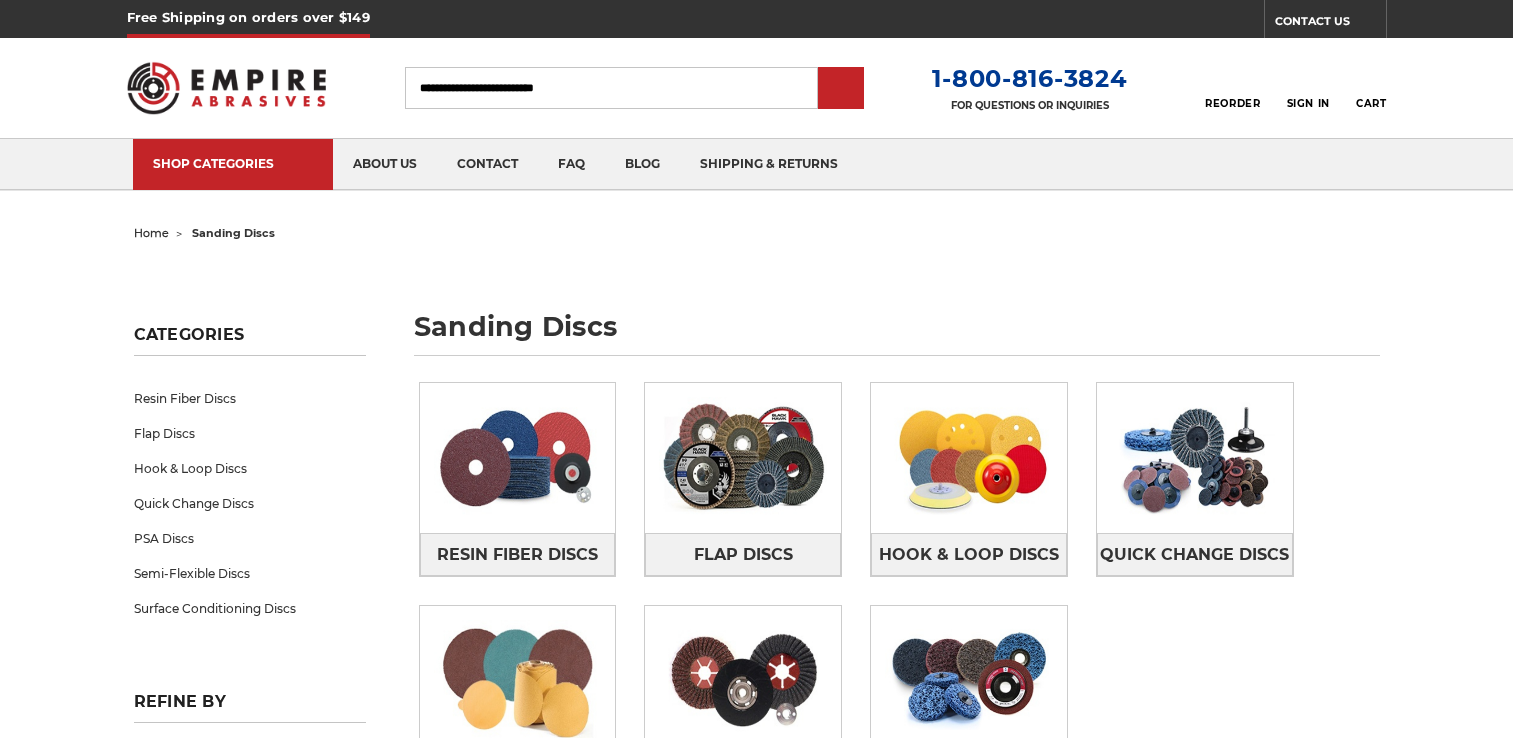 scroll, scrollTop: 0, scrollLeft: 0, axis: both 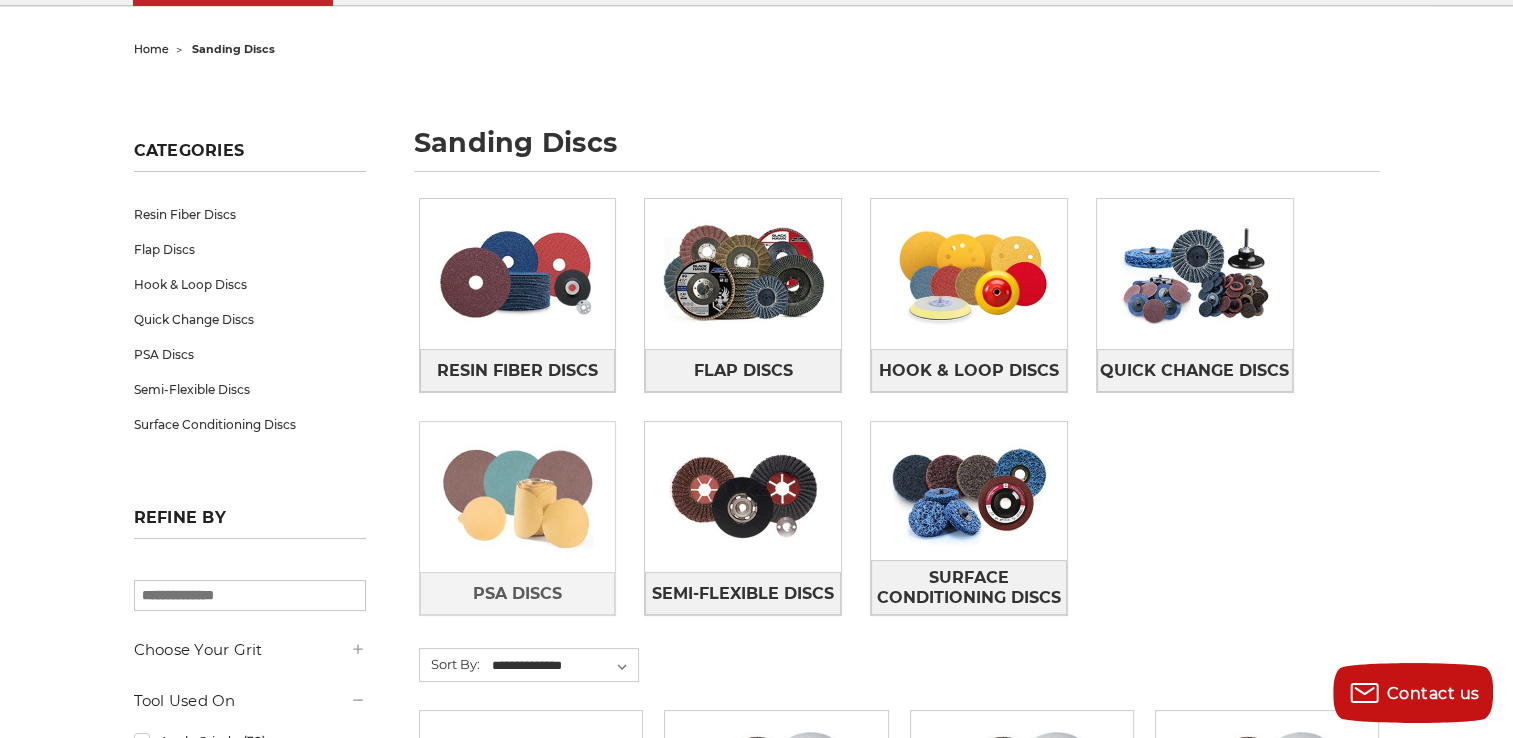 click at bounding box center (518, 497) 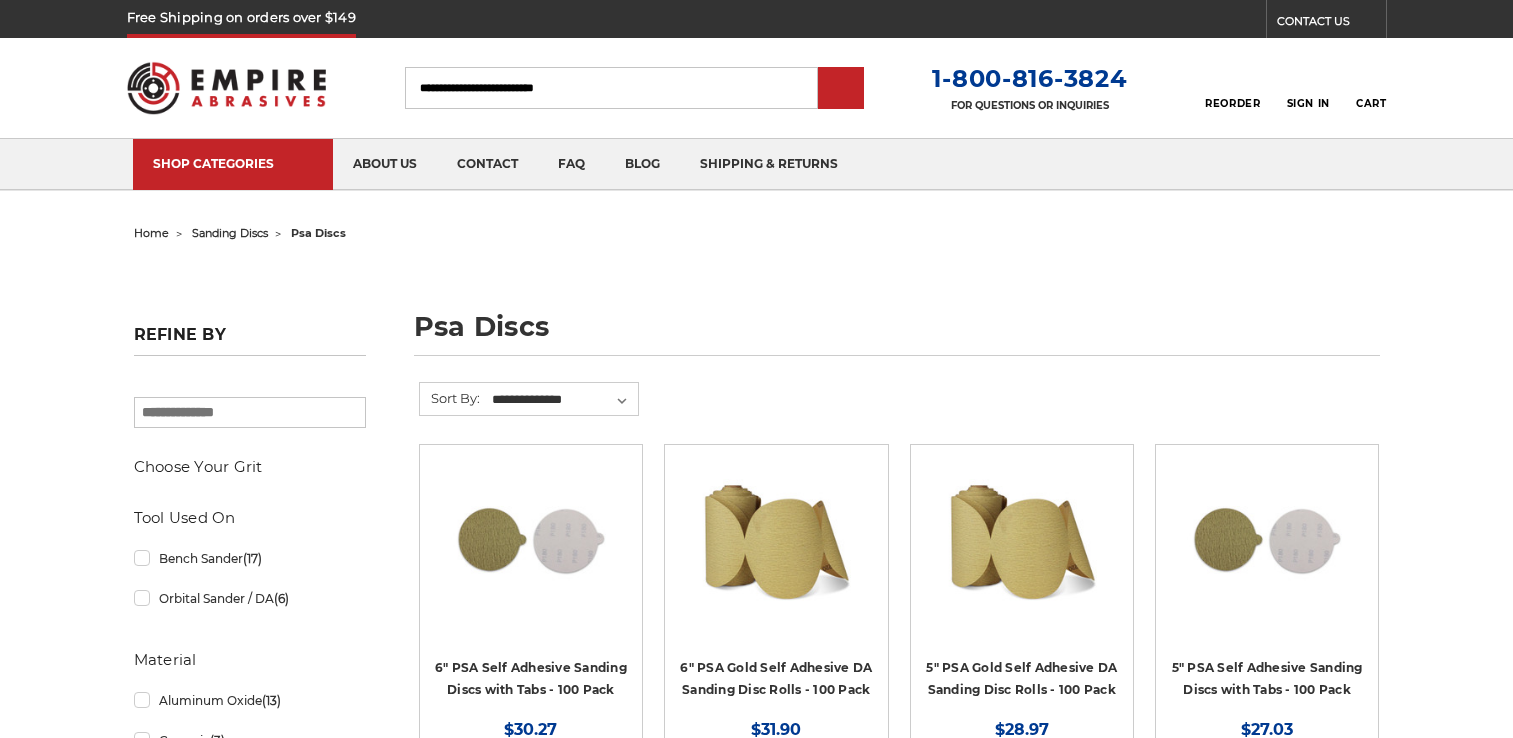 scroll, scrollTop: 0, scrollLeft: 0, axis: both 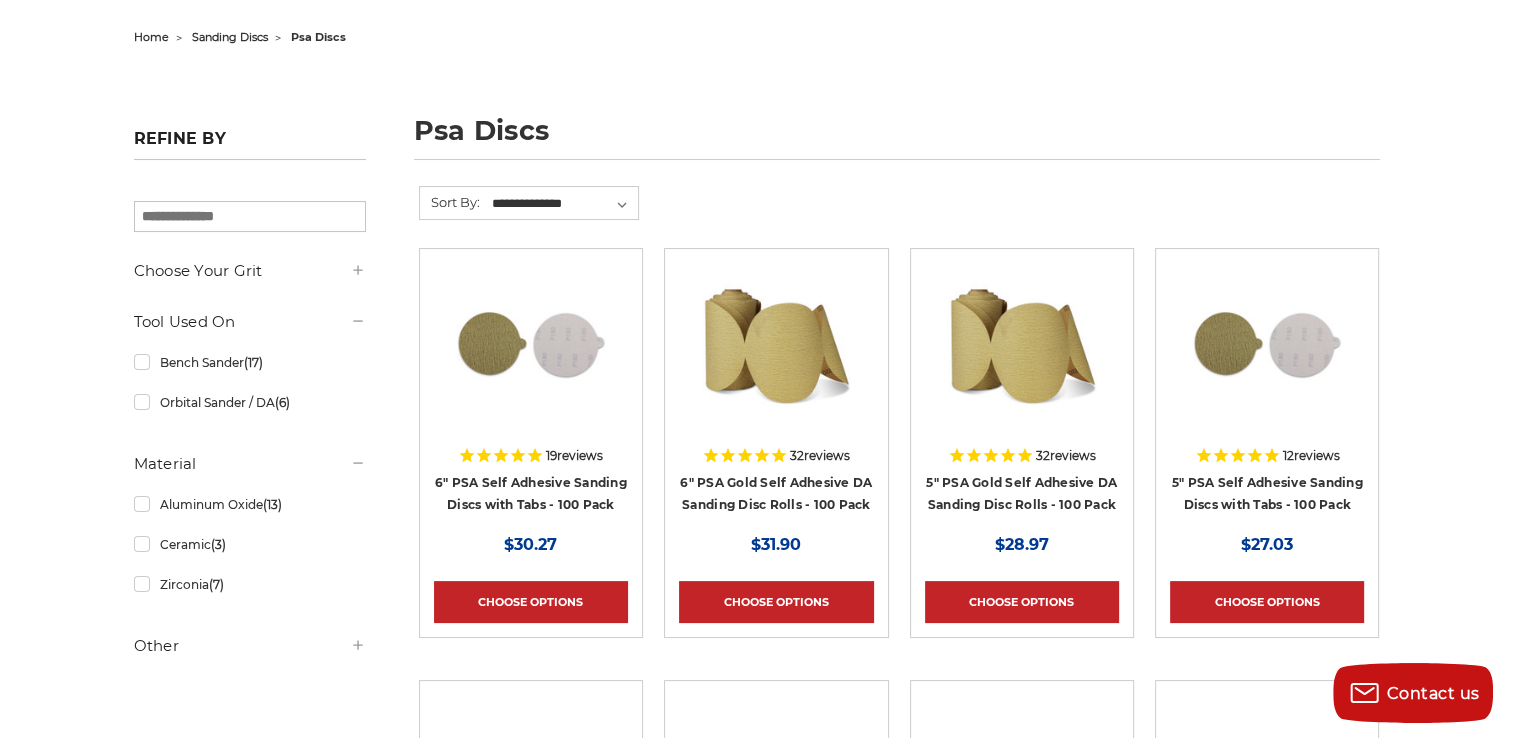 click on "5" PSA Self Adhesive Sanding Discs with Tabs - 100 Pack" at bounding box center [1267, 499] 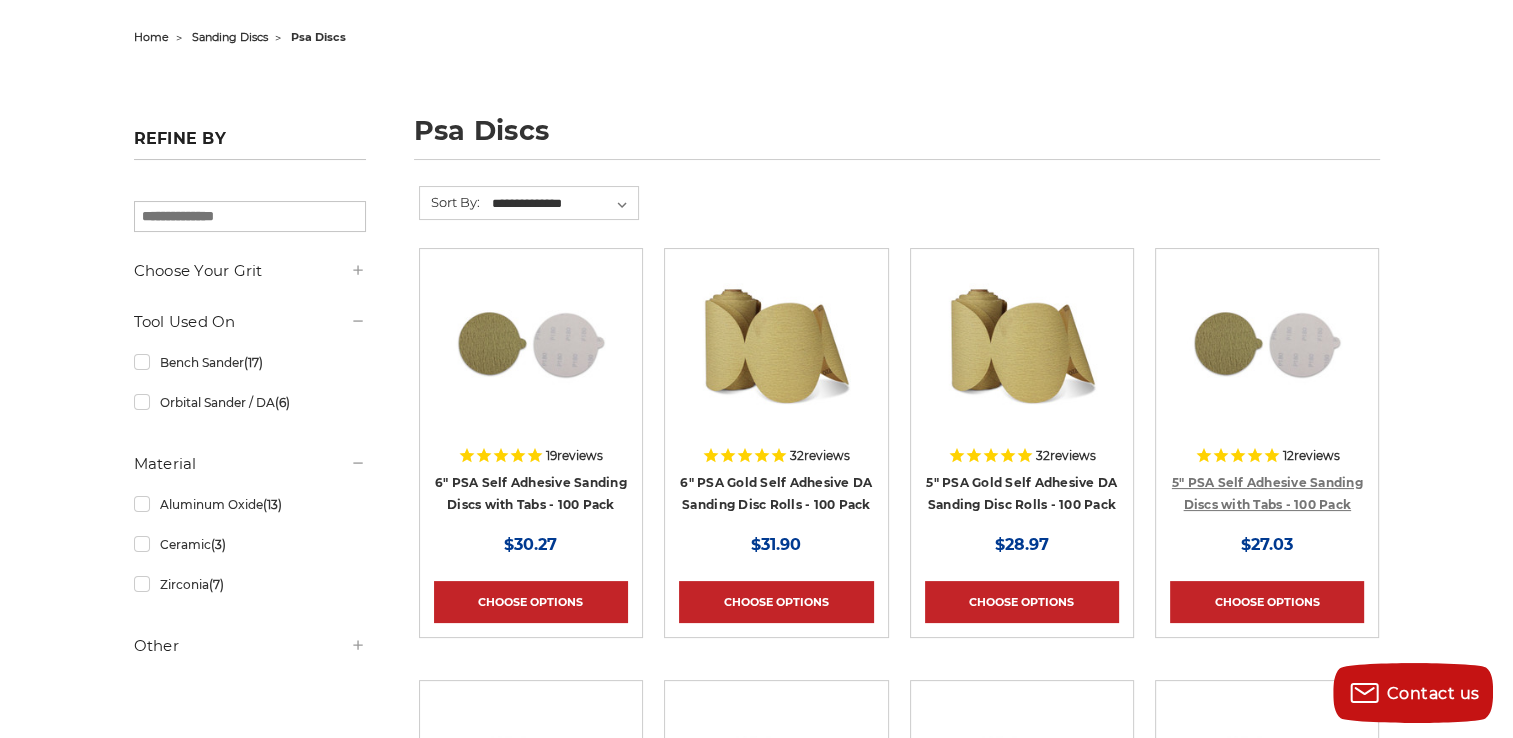 click on "5" PSA Self Adhesive Sanding Discs with Tabs - 100 Pack" at bounding box center (1267, 494) 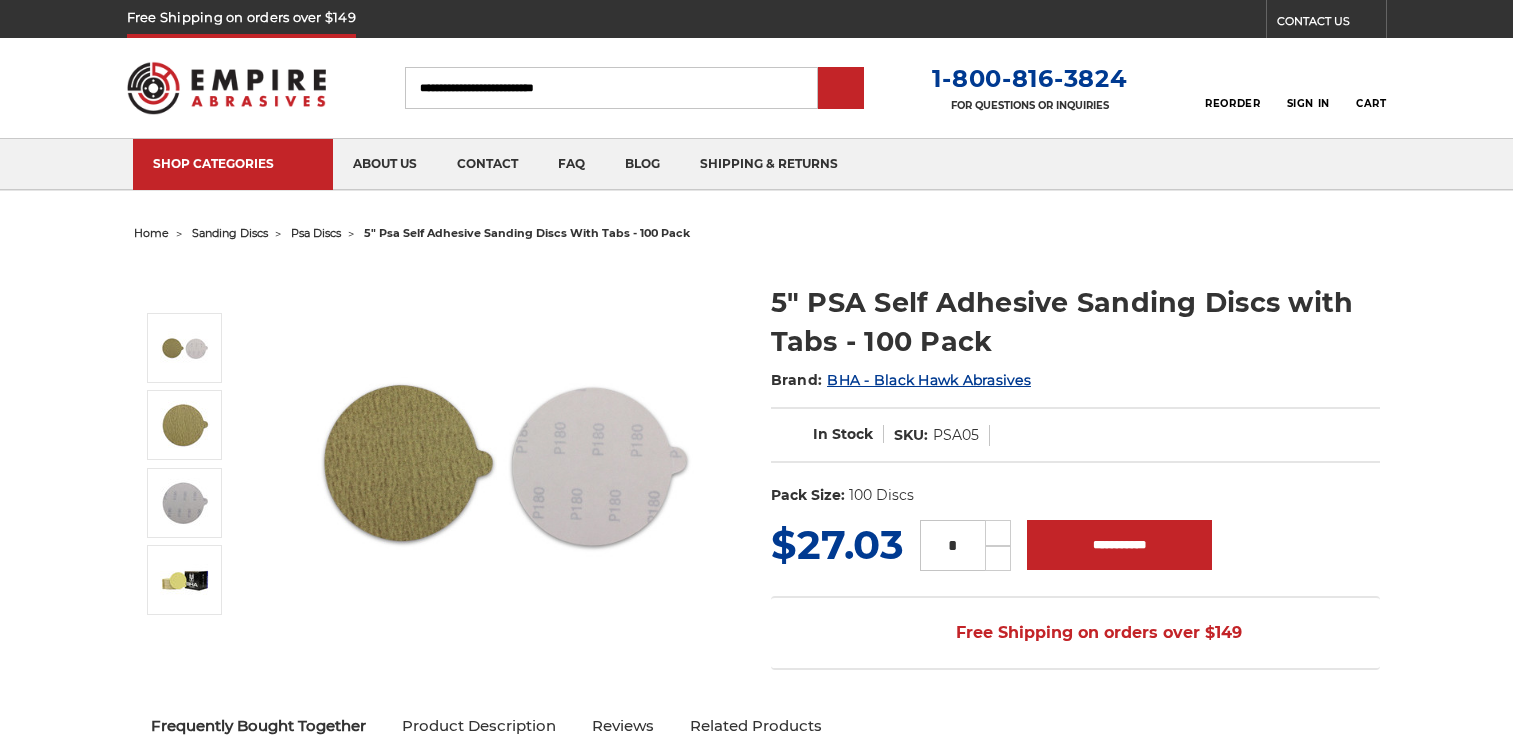 scroll, scrollTop: 0, scrollLeft: 0, axis: both 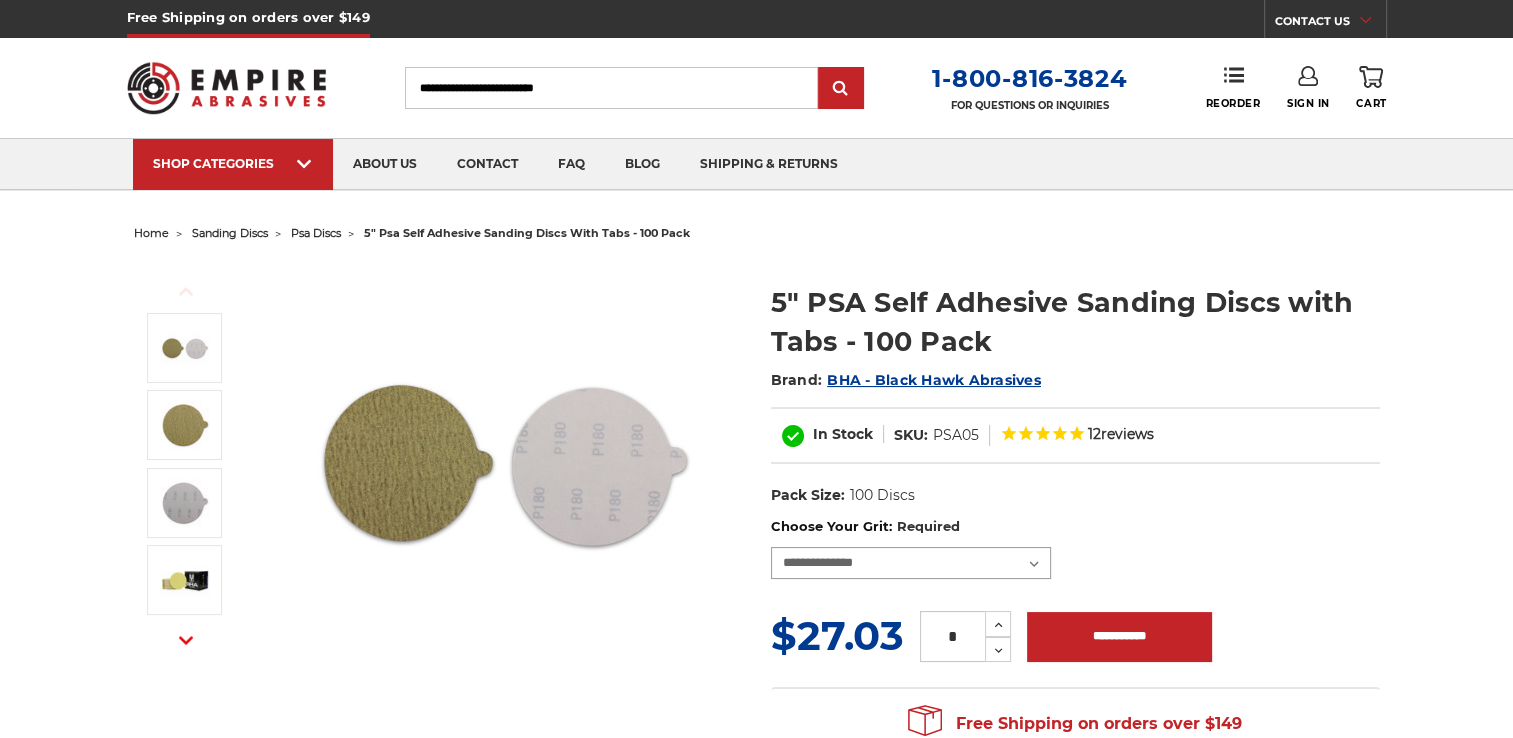 click on "**********" at bounding box center [911, 563] 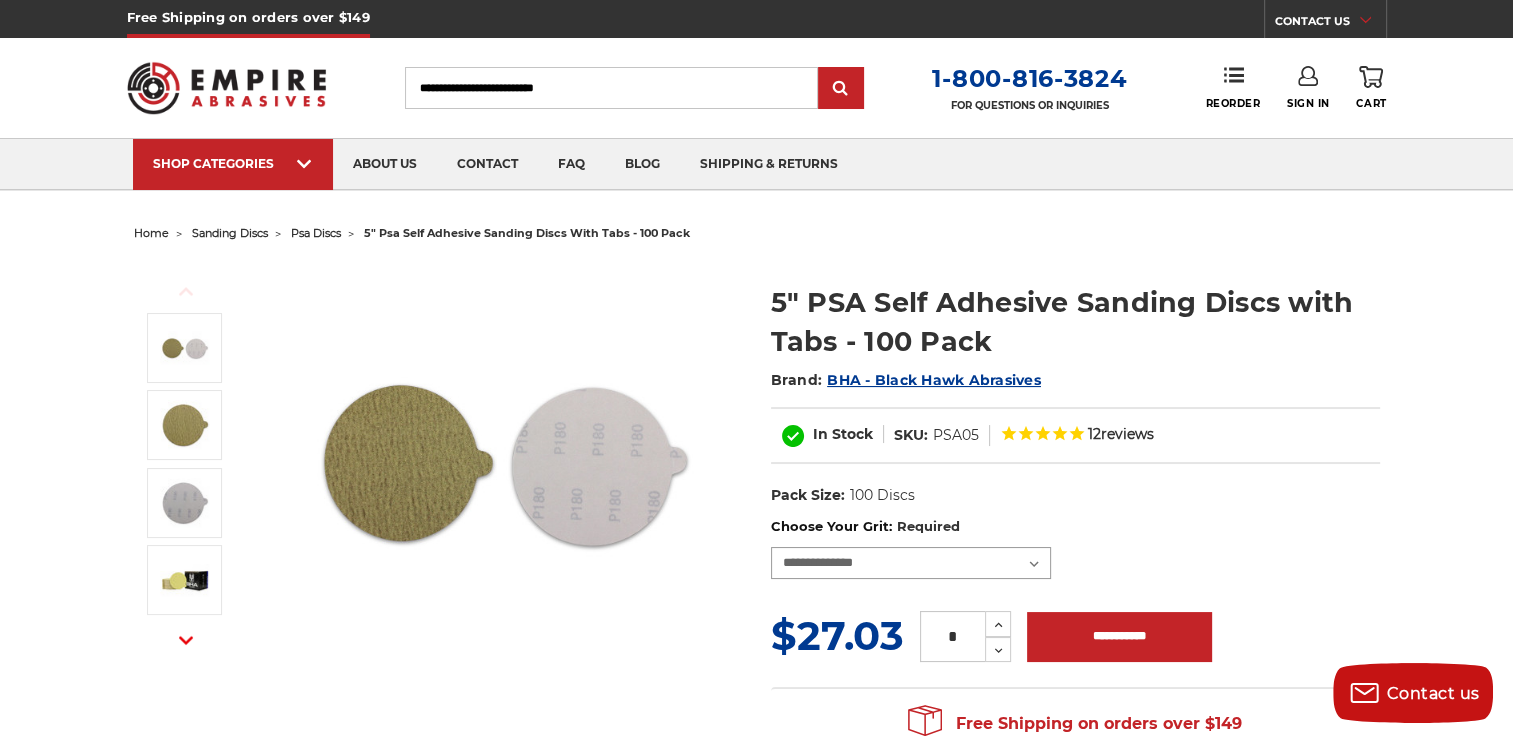 scroll, scrollTop: 0, scrollLeft: 0, axis: both 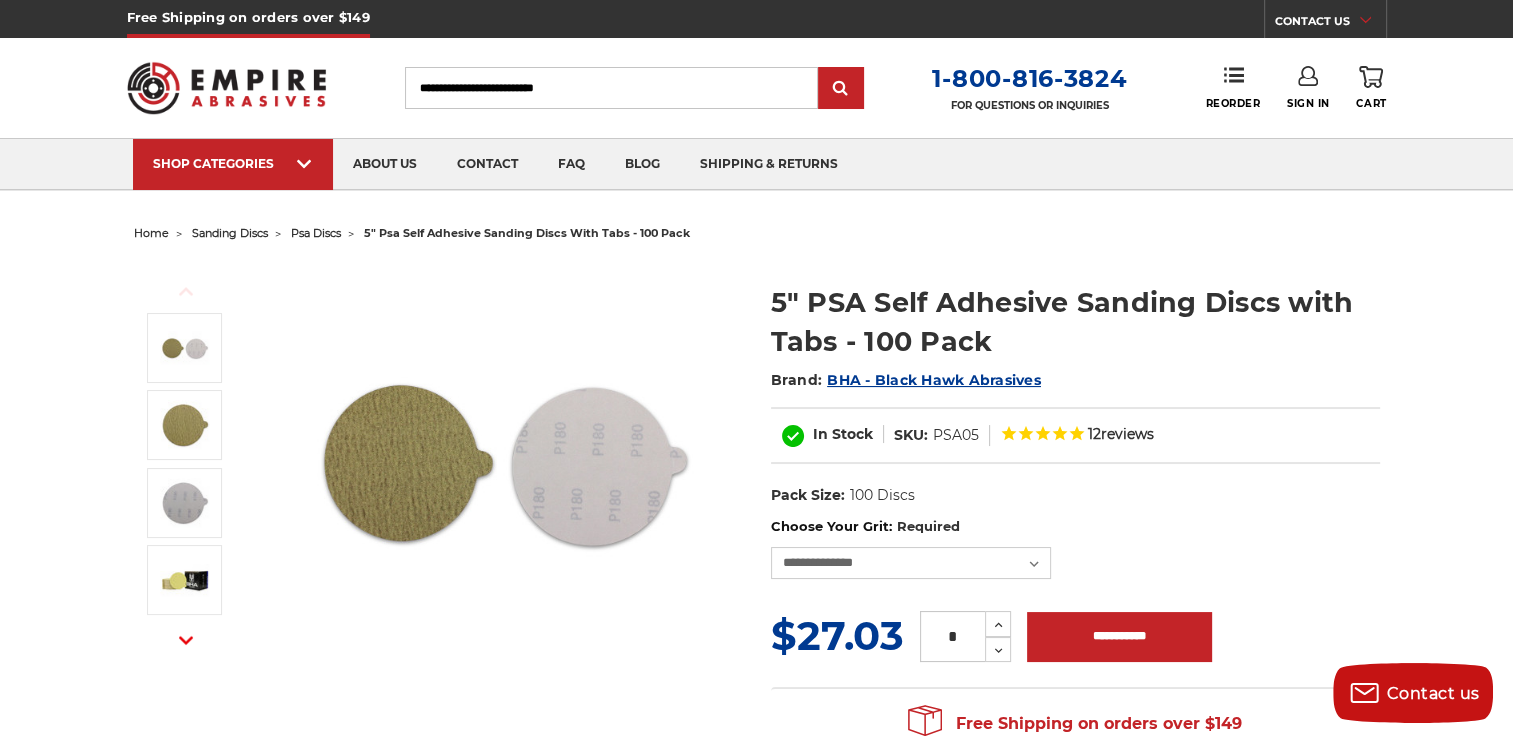 click on "psa discs" at bounding box center [316, 233] 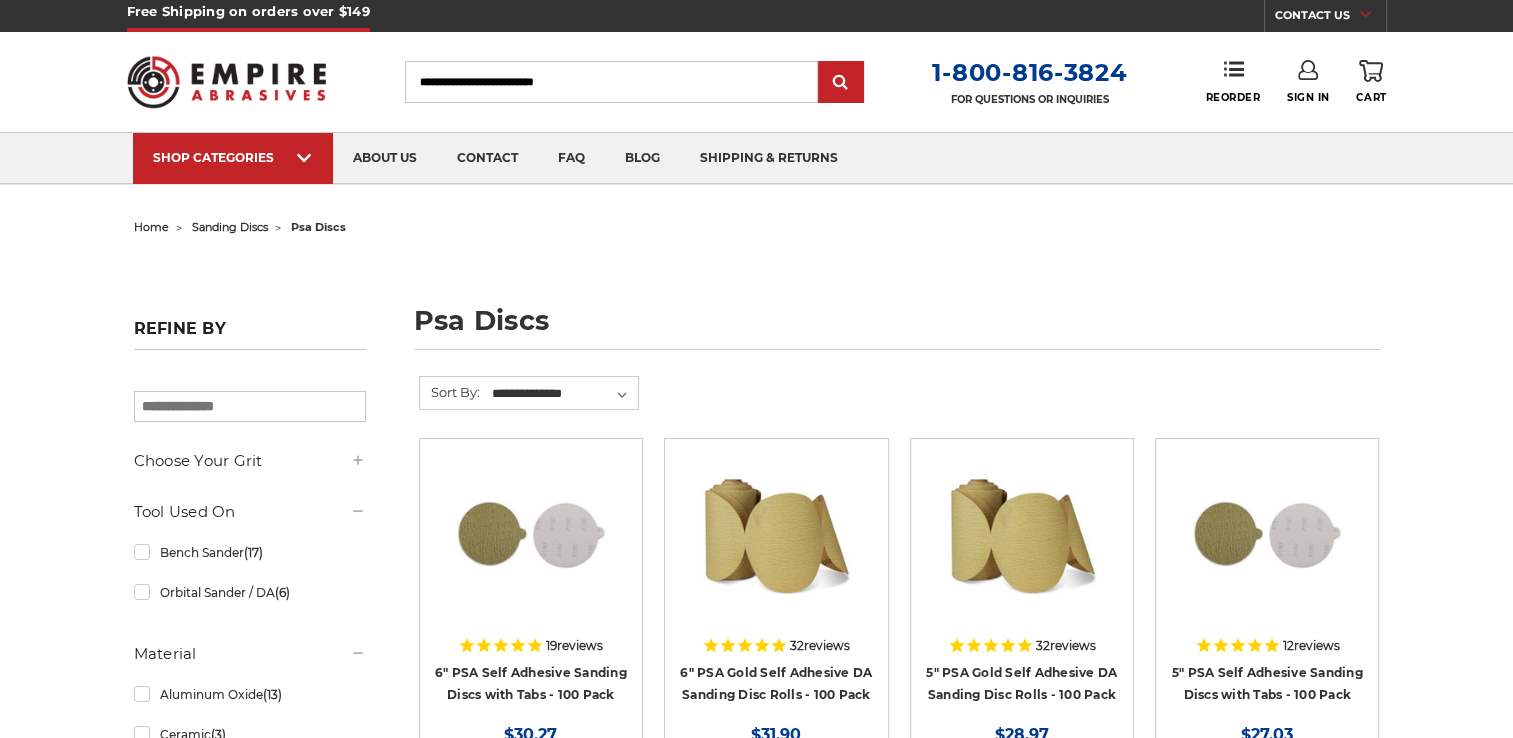 scroll, scrollTop: 452, scrollLeft: 0, axis: vertical 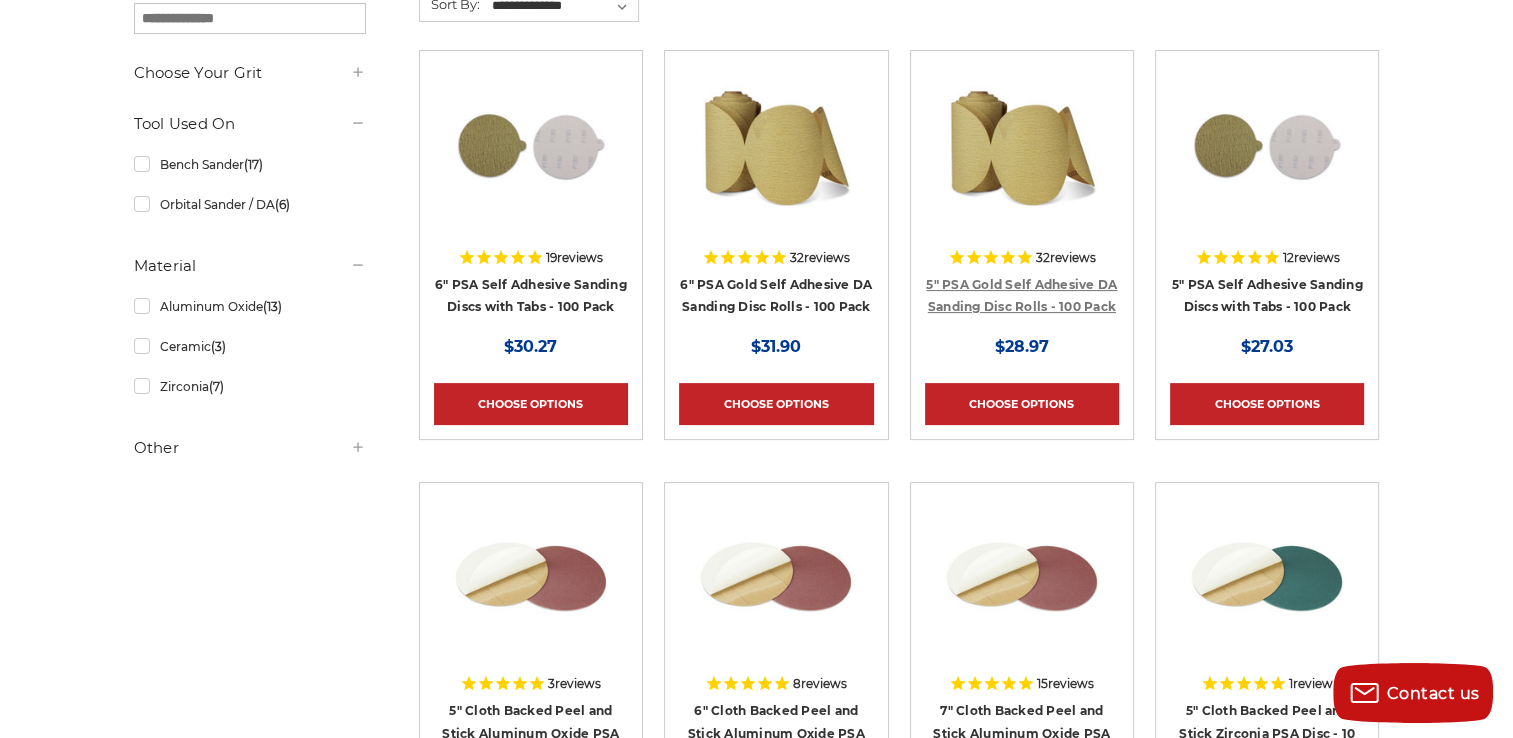 click on "5" PSA Gold Self Adhesive DA Sanding Disc Rolls - 100 Pack" at bounding box center [1021, 296] 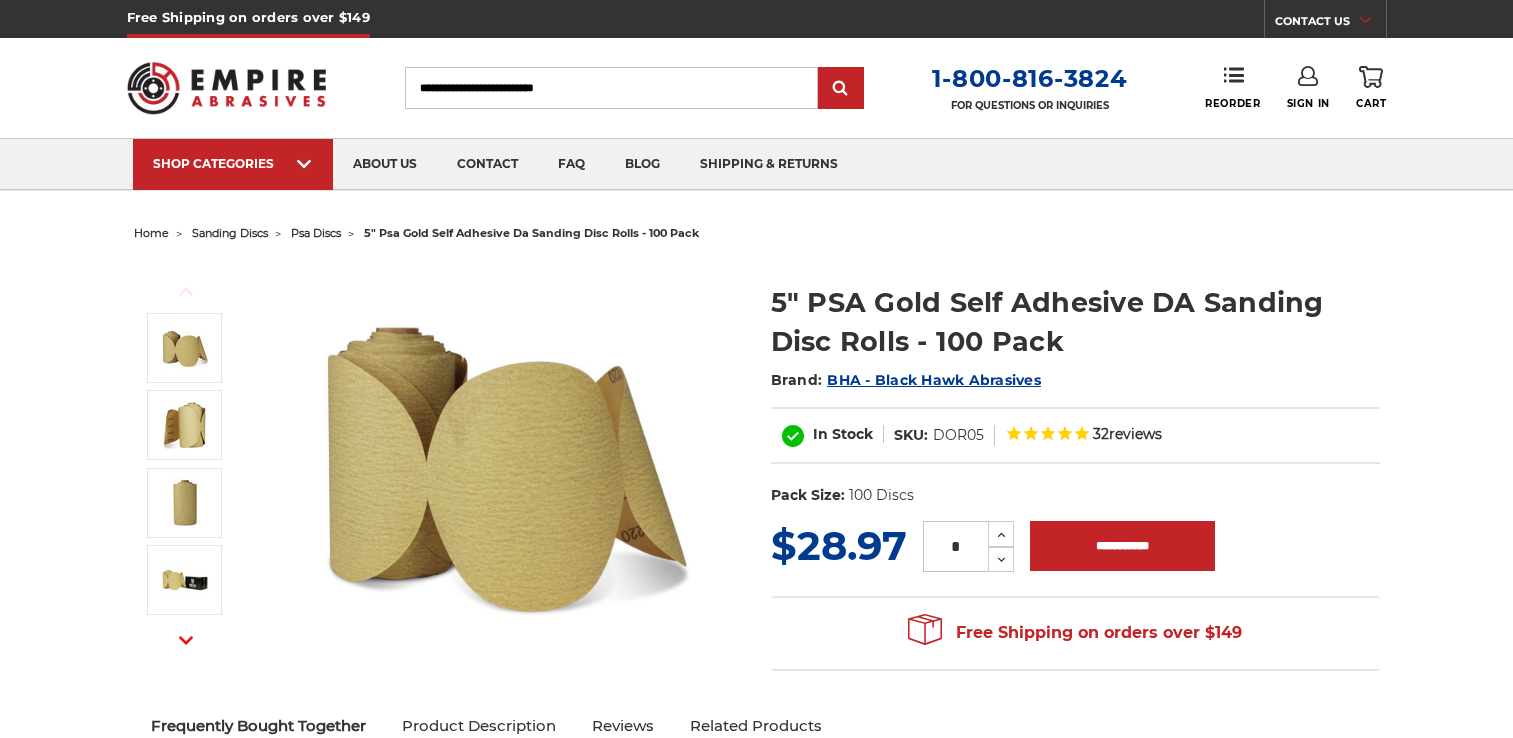 scroll, scrollTop: 0, scrollLeft: 0, axis: both 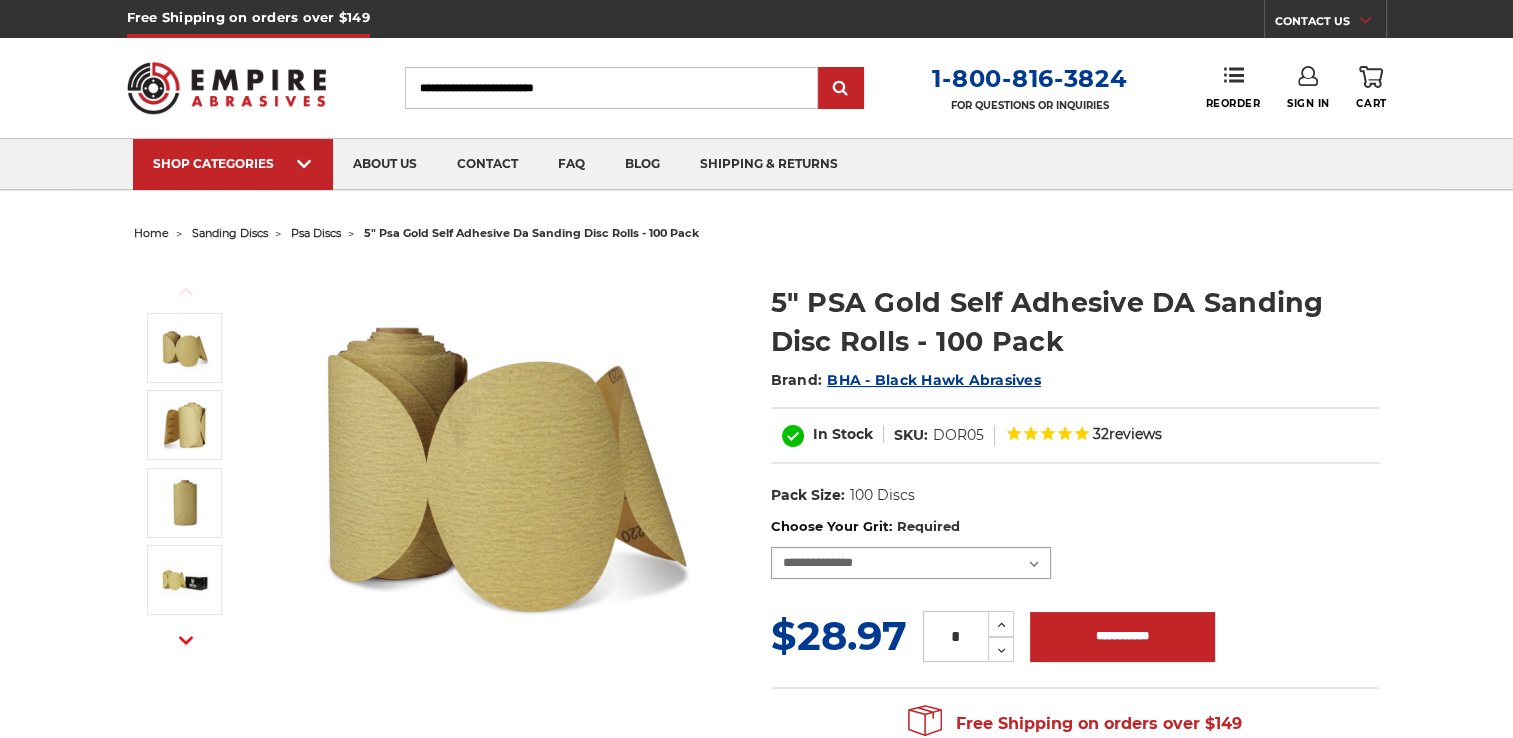 click on "**********" at bounding box center [911, 563] 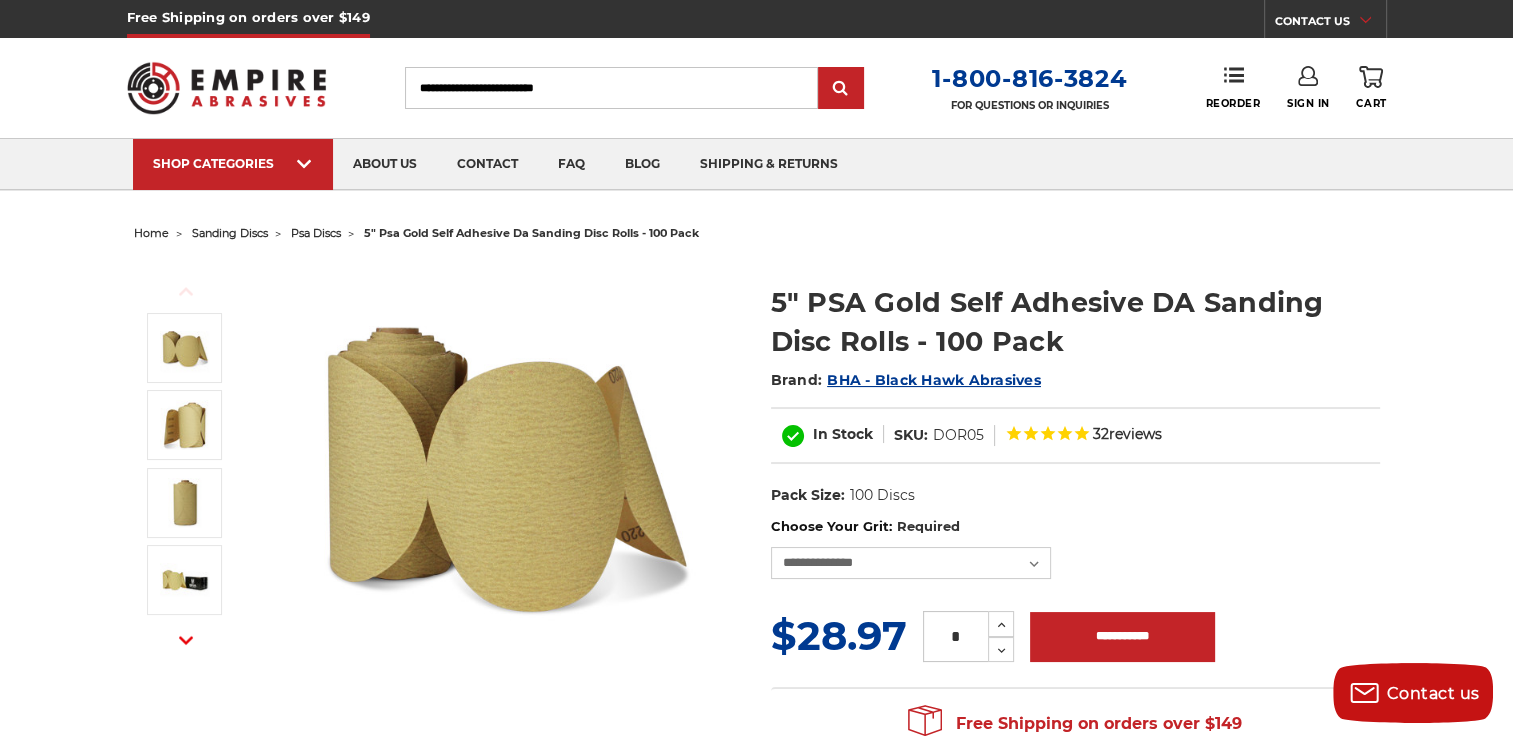 click on "UPC:
Pack Size:
100 Discs
Size:
5"
Tool:
Orbital Sander / DA
Material:
Aluminum Oxide" at bounding box center [1075, 496] 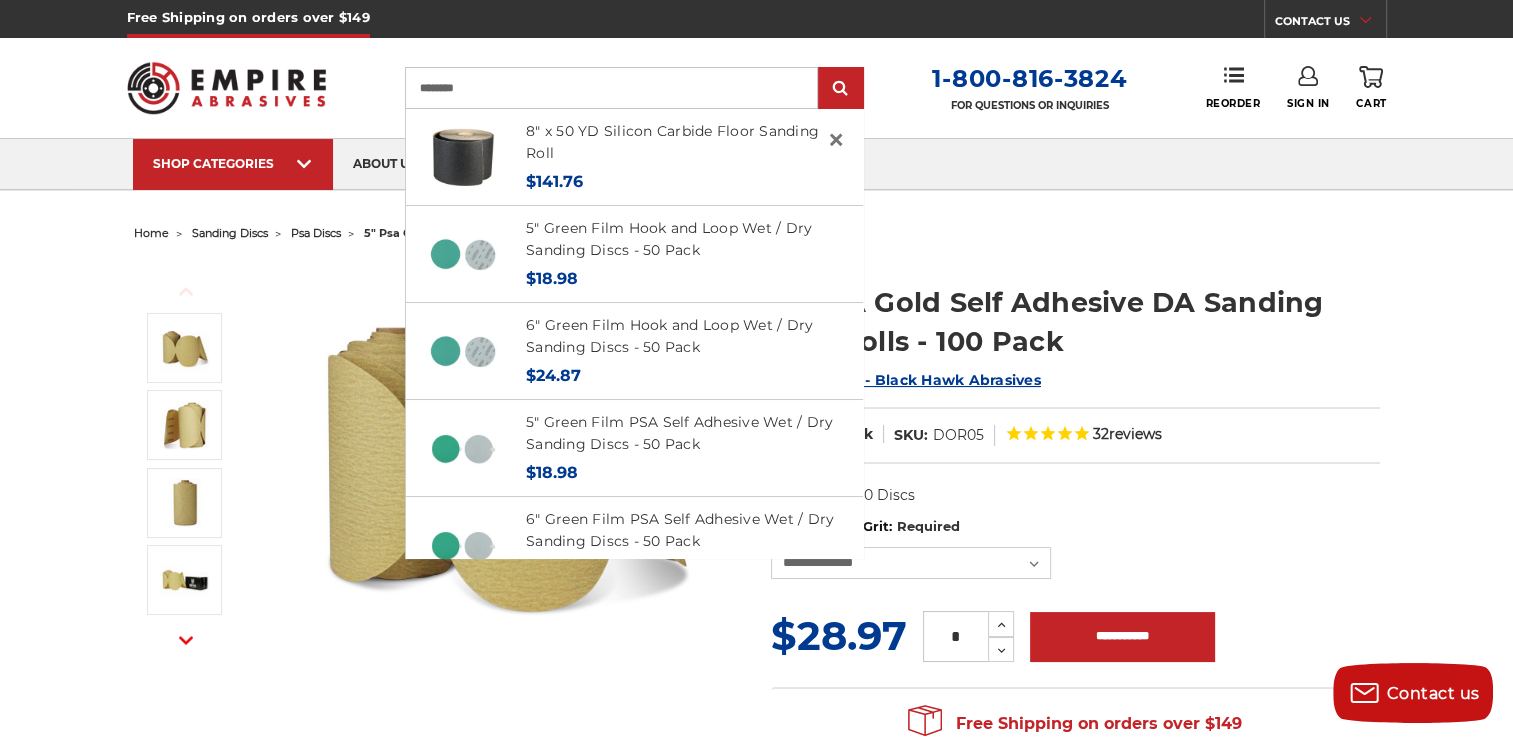 type on "********" 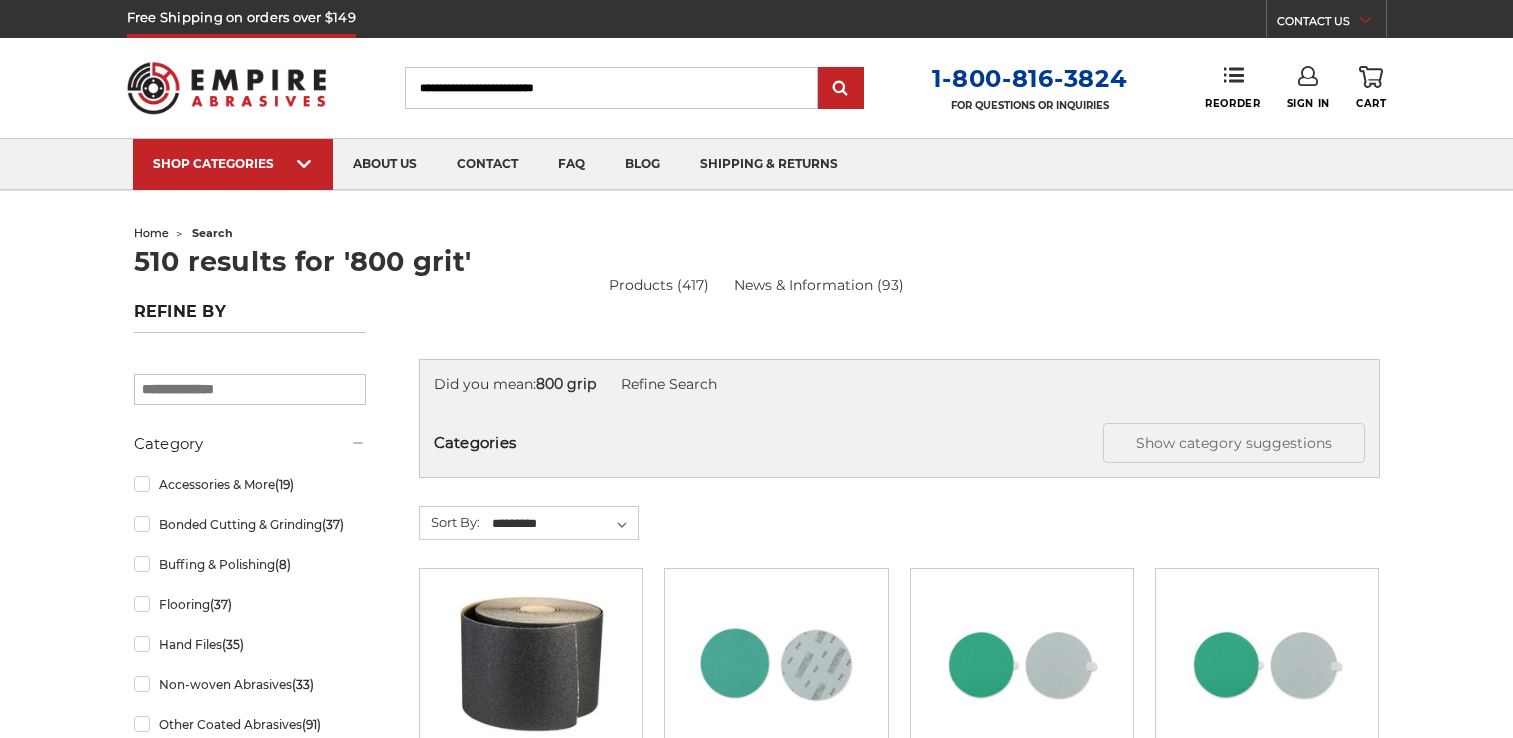 scroll, scrollTop: 0, scrollLeft: 0, axis: both 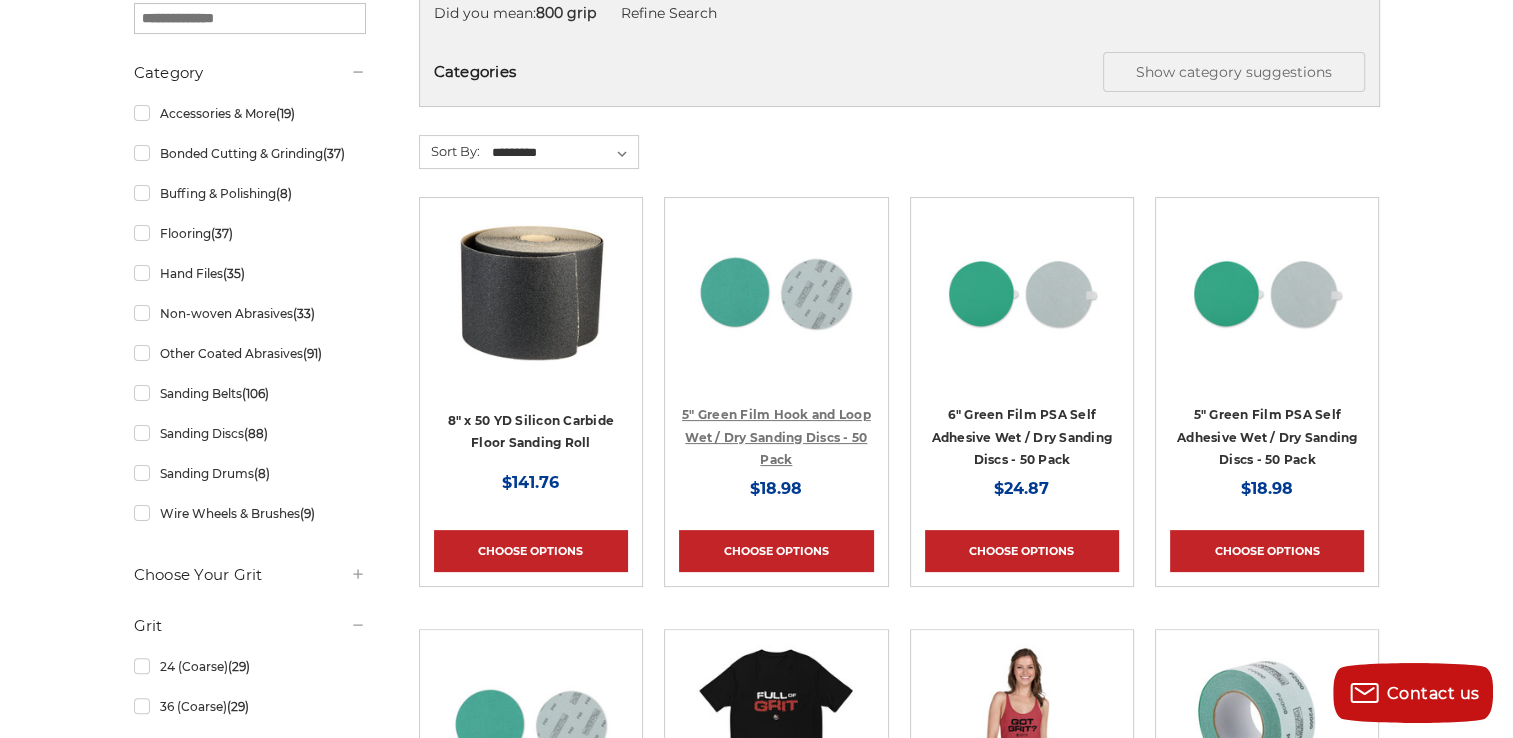 click on "5" Green Film Hook and Loop Wet / Dry Sanding Discs - 50 Pack" at bounding box center [776, 437] 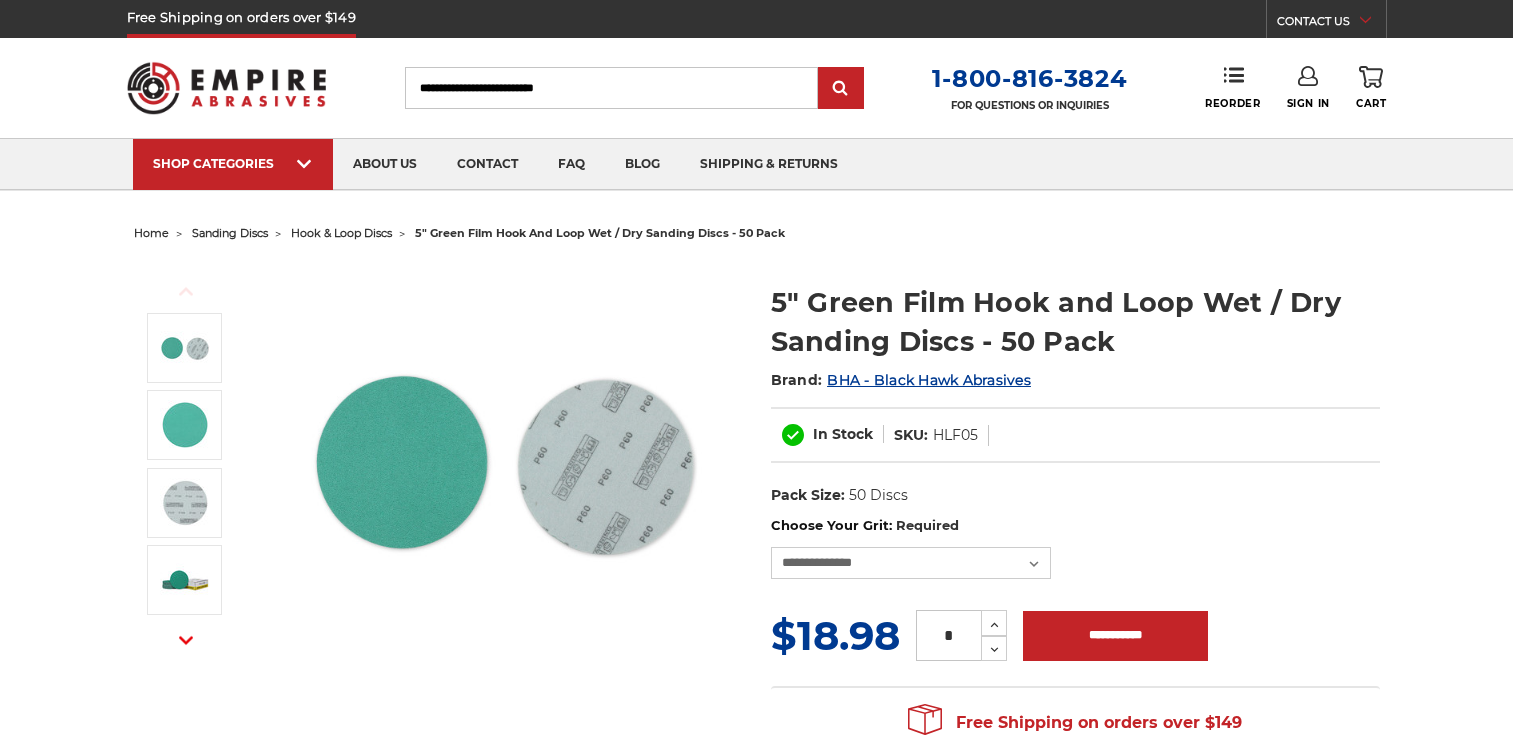 scroll, scrollTop: 0, scrollLeft: 0, axis: both 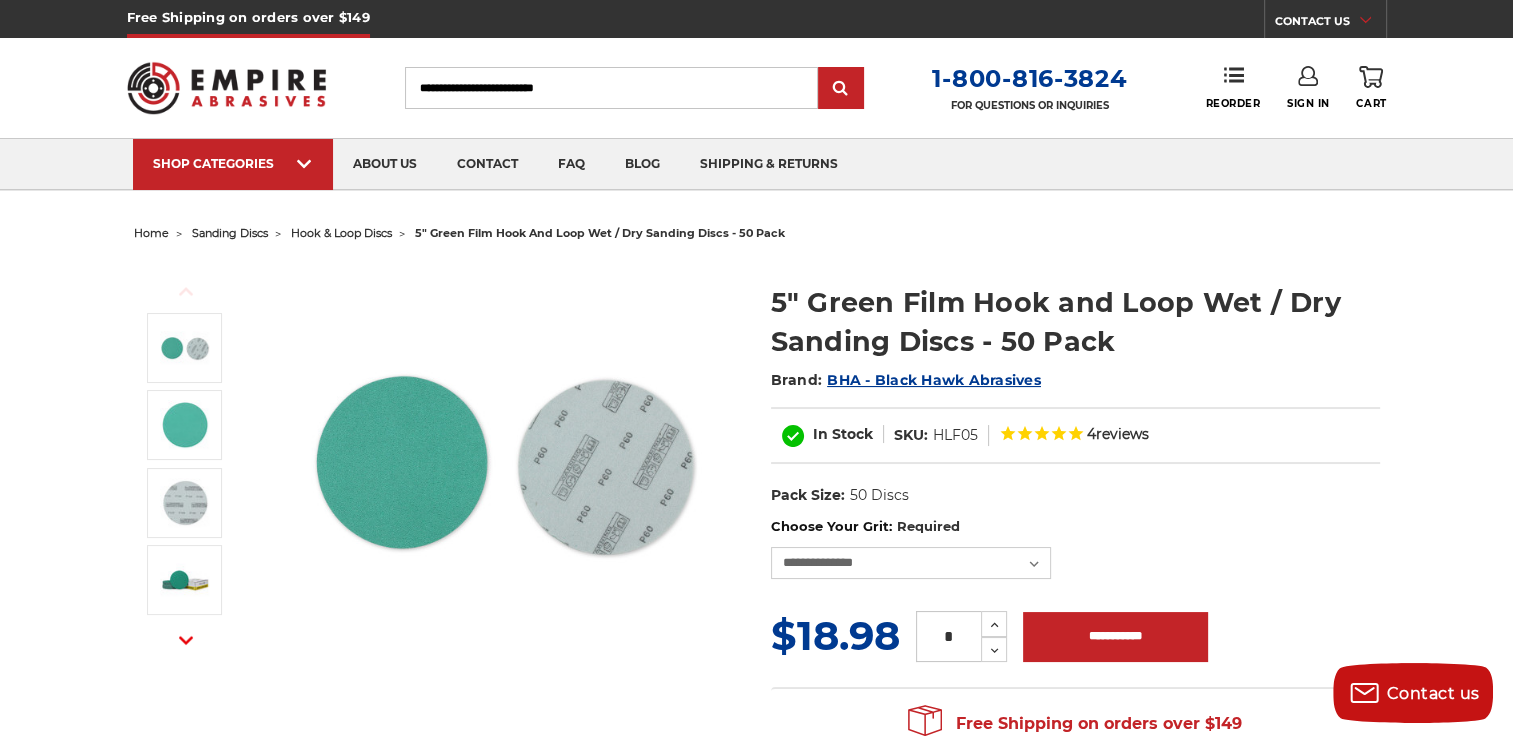 click on "5" Green Film Hook and Loop Wet / Dry Sanding Discs - 50 Pack
Brand:   BHA - Black Hawk Abrasives
In Stock
SKU:
HLF05
4  reviews
UPC:
Pack Size:
50 Discs Size: 5" Material: Tool:" at bounding box center (1075, 400) 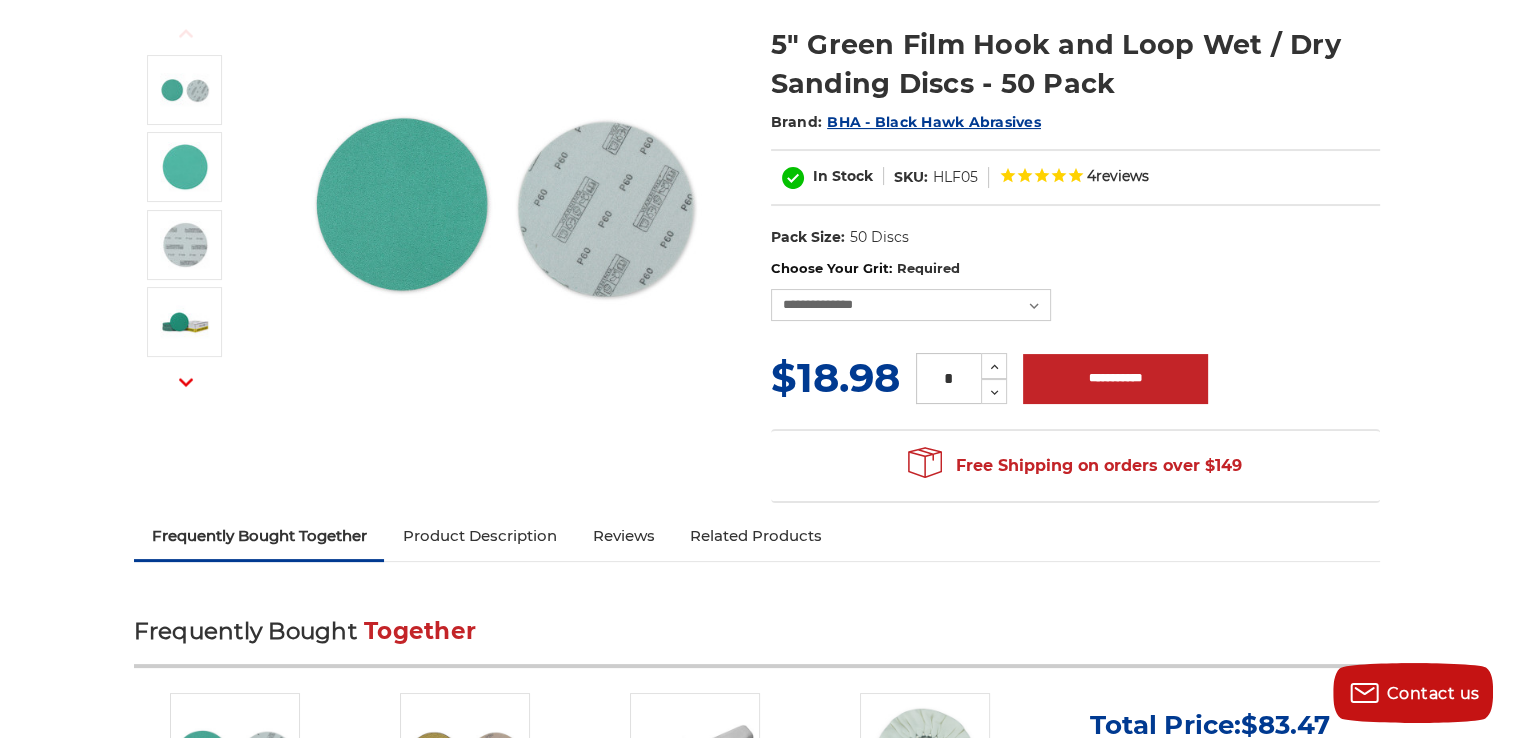 scroll, scrollTop: 243, scrollLeft: 0, axis: vertical 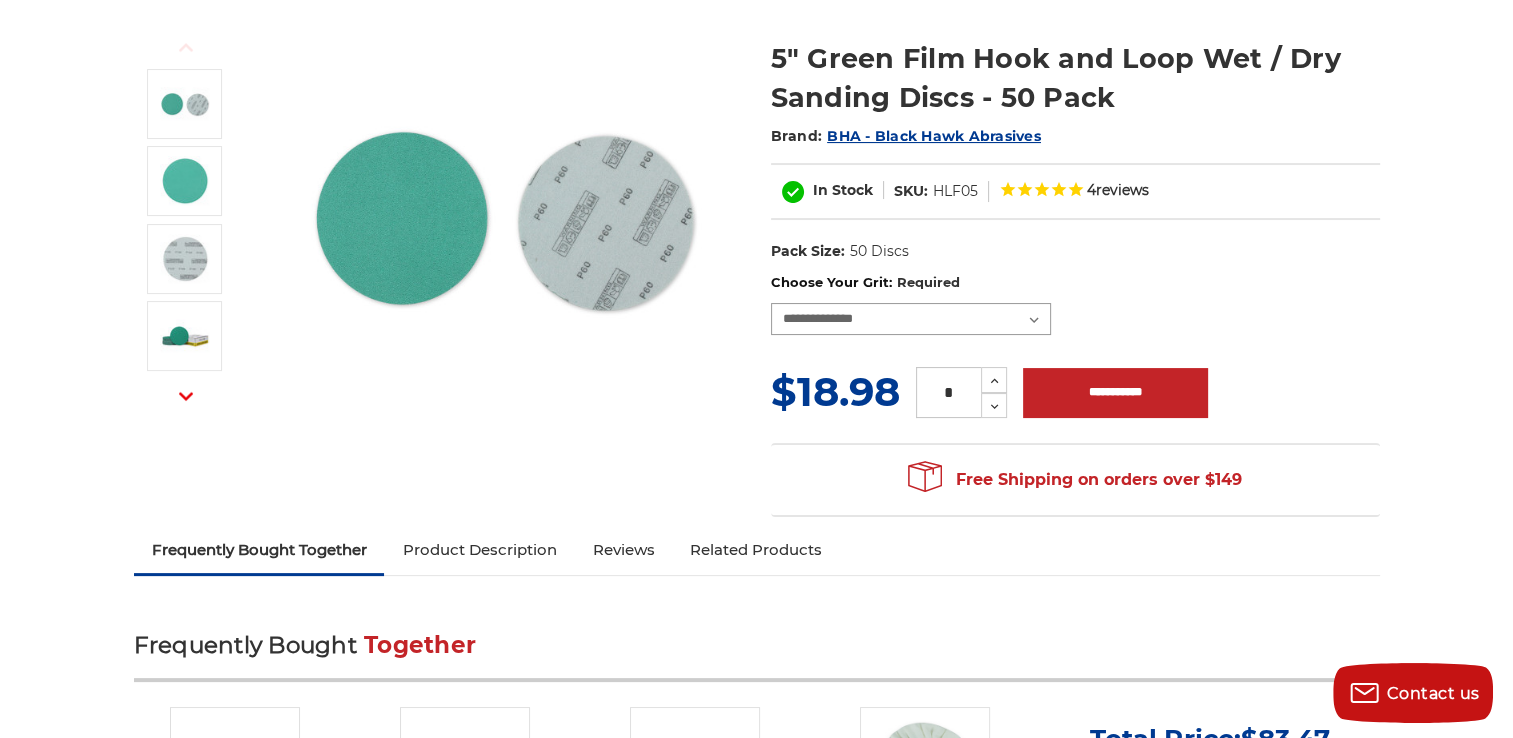 click on "**********" at bounding box center [911, 319] 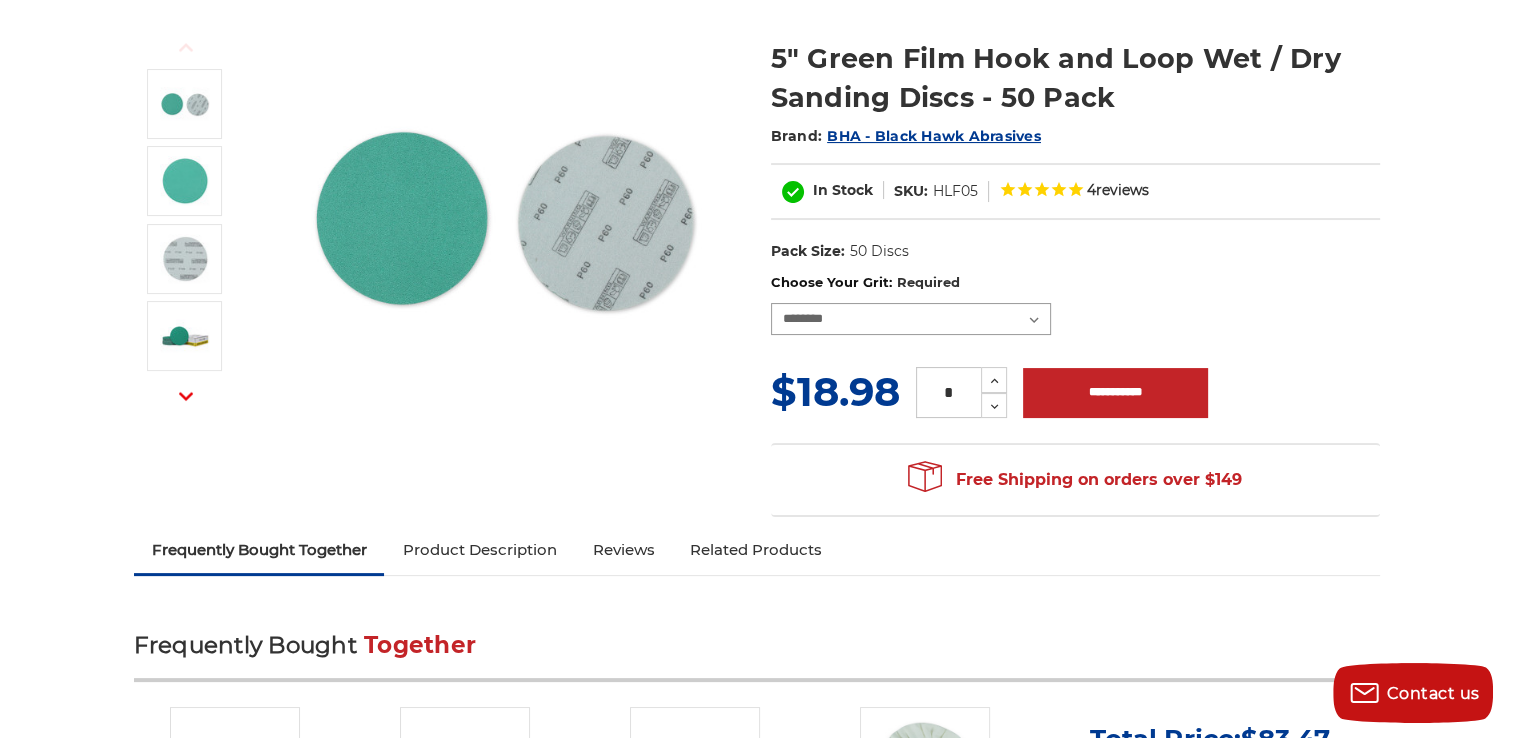 click on "**********" at bounding box center (911, 319) 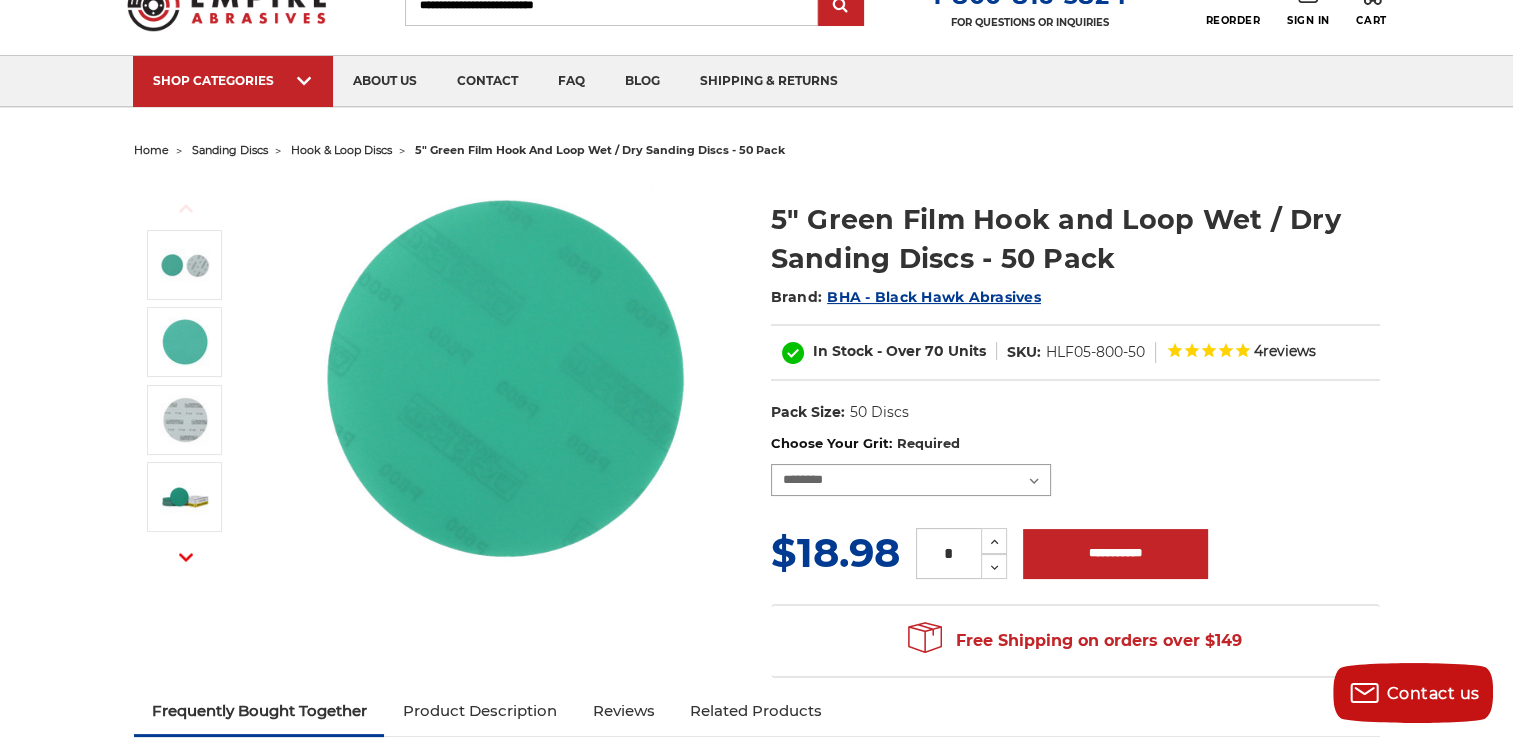 scroll, scrollTop: 0, scrollLeft: 0, axis: both 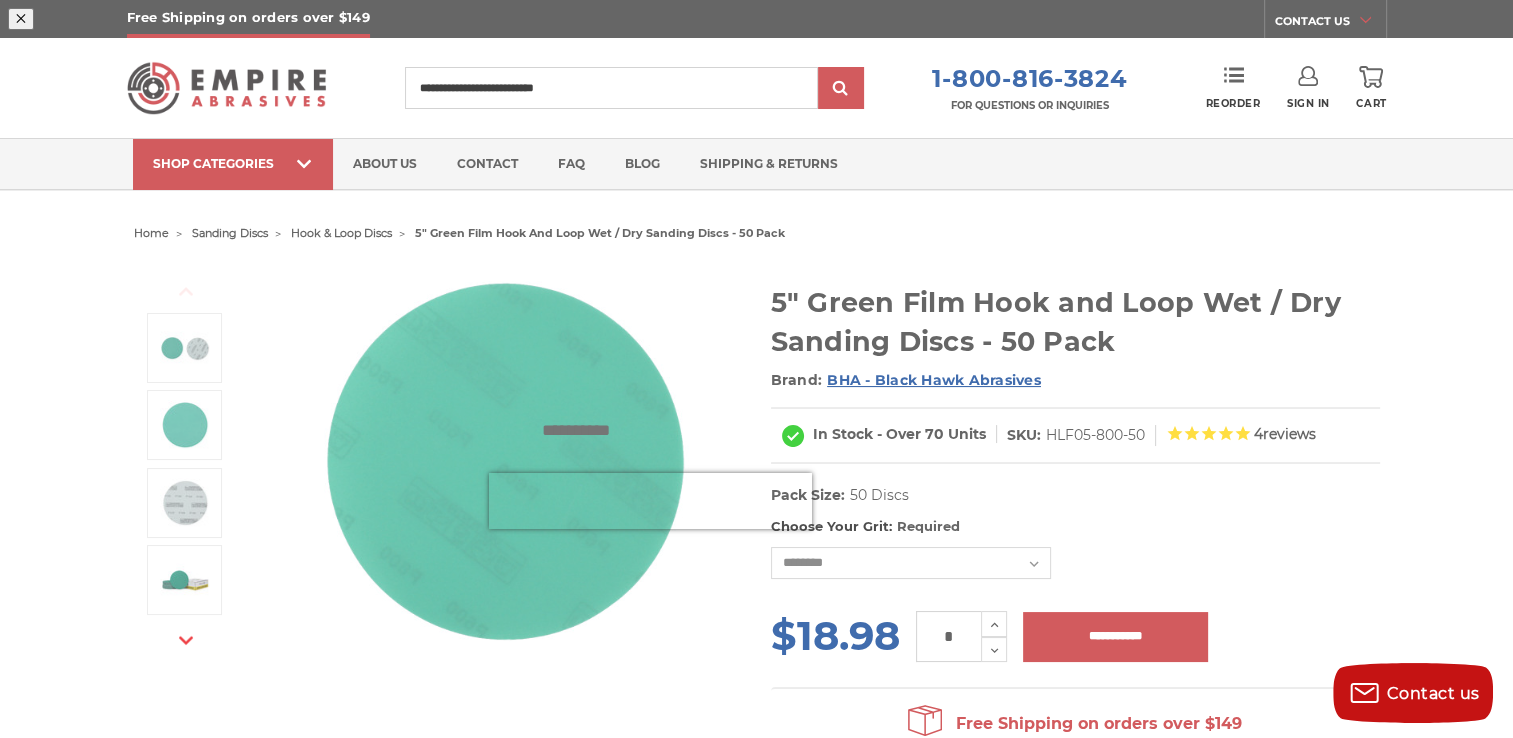 click at bounding box center (1023, 208) 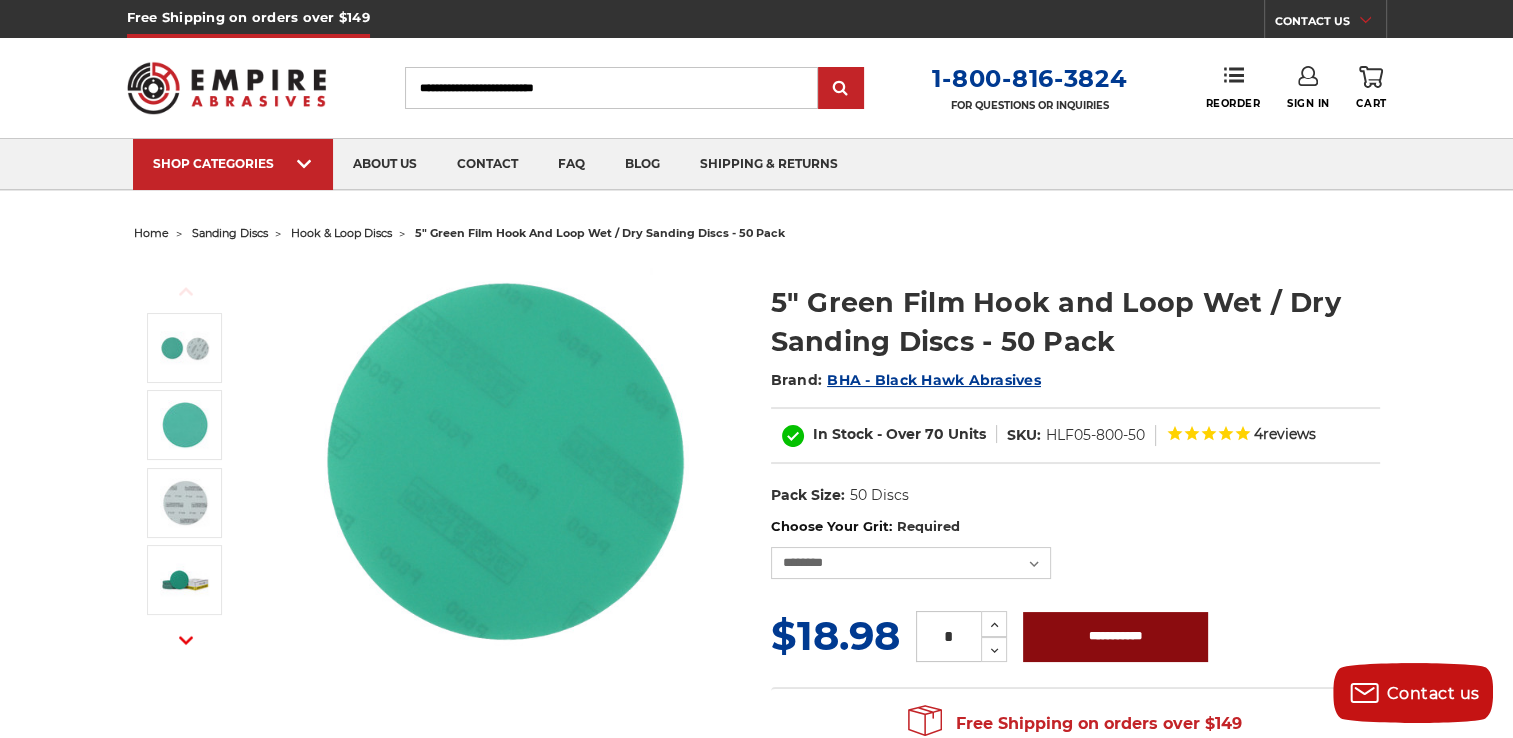 click on "**********" at bounding box center (1115, 637) 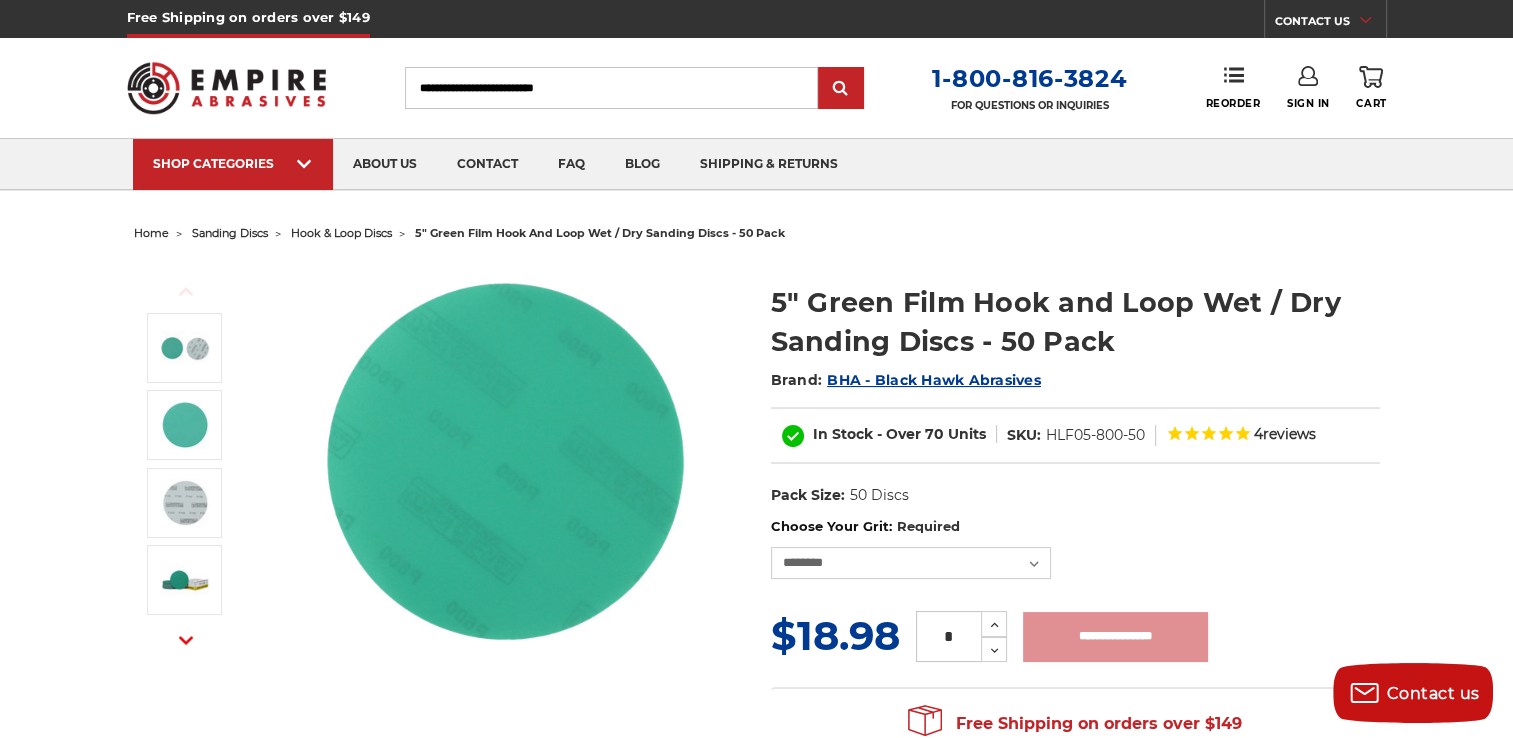 type on "**********" 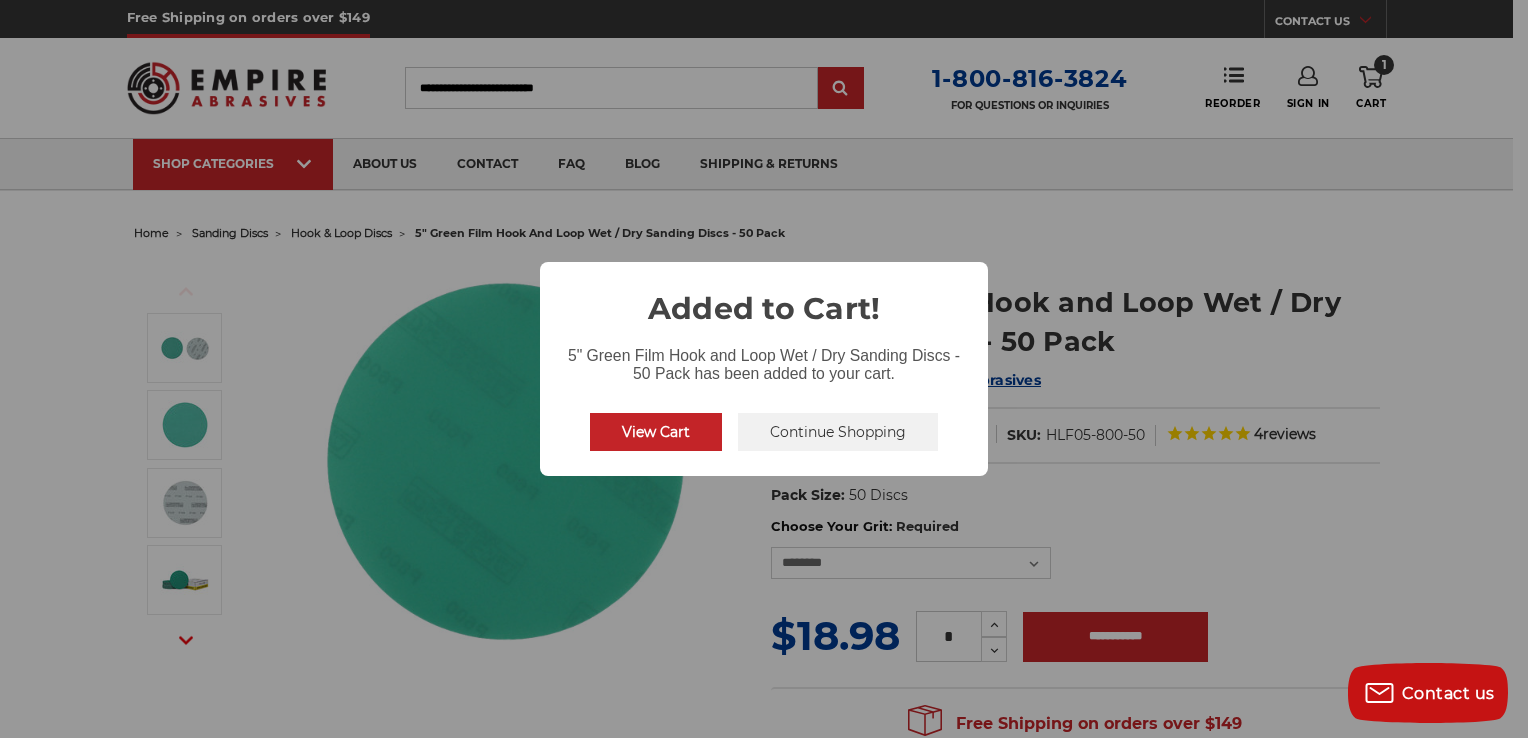 click on "Continue Shopping" at bounding box center (838, 432) 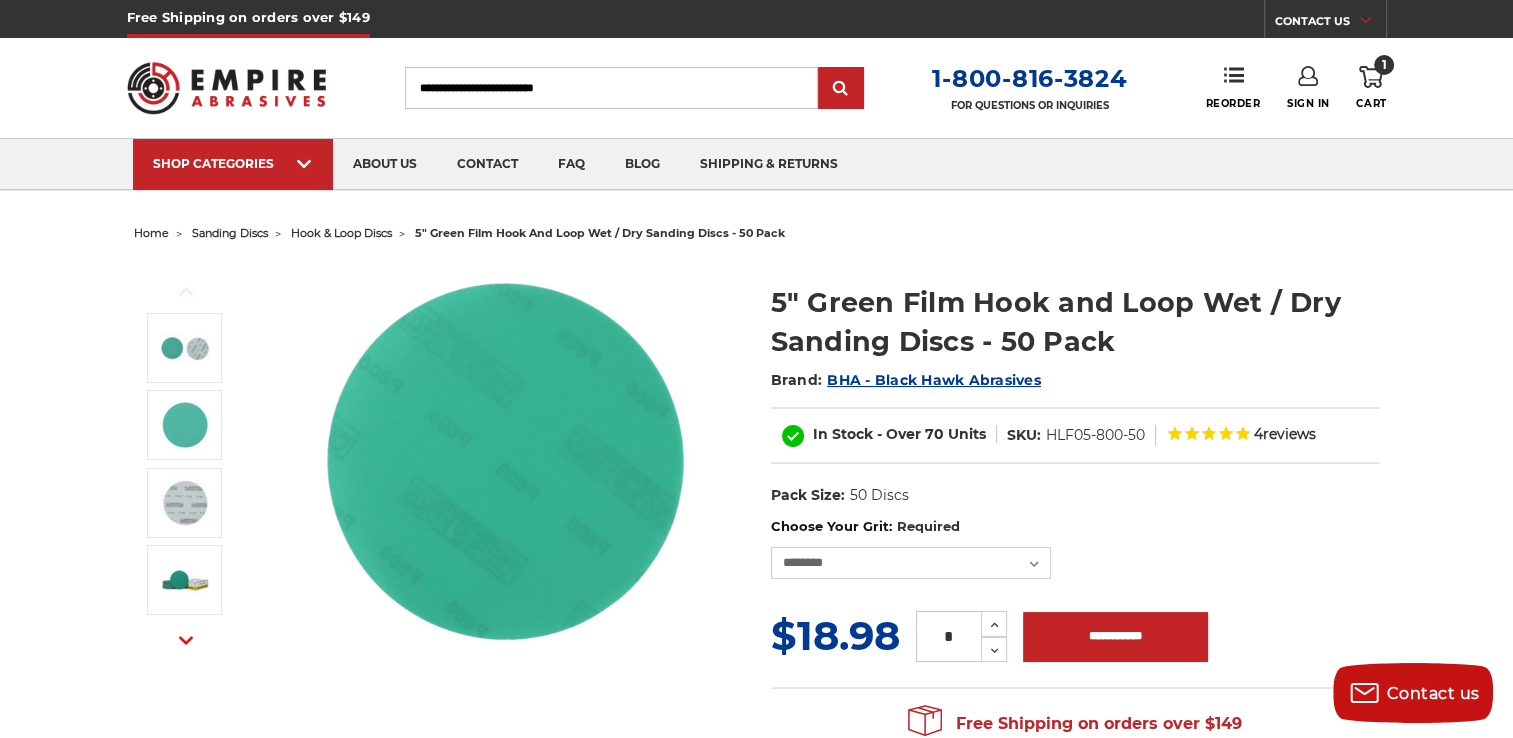 click on "hook & loop discs" at bounding box center [341, 233] 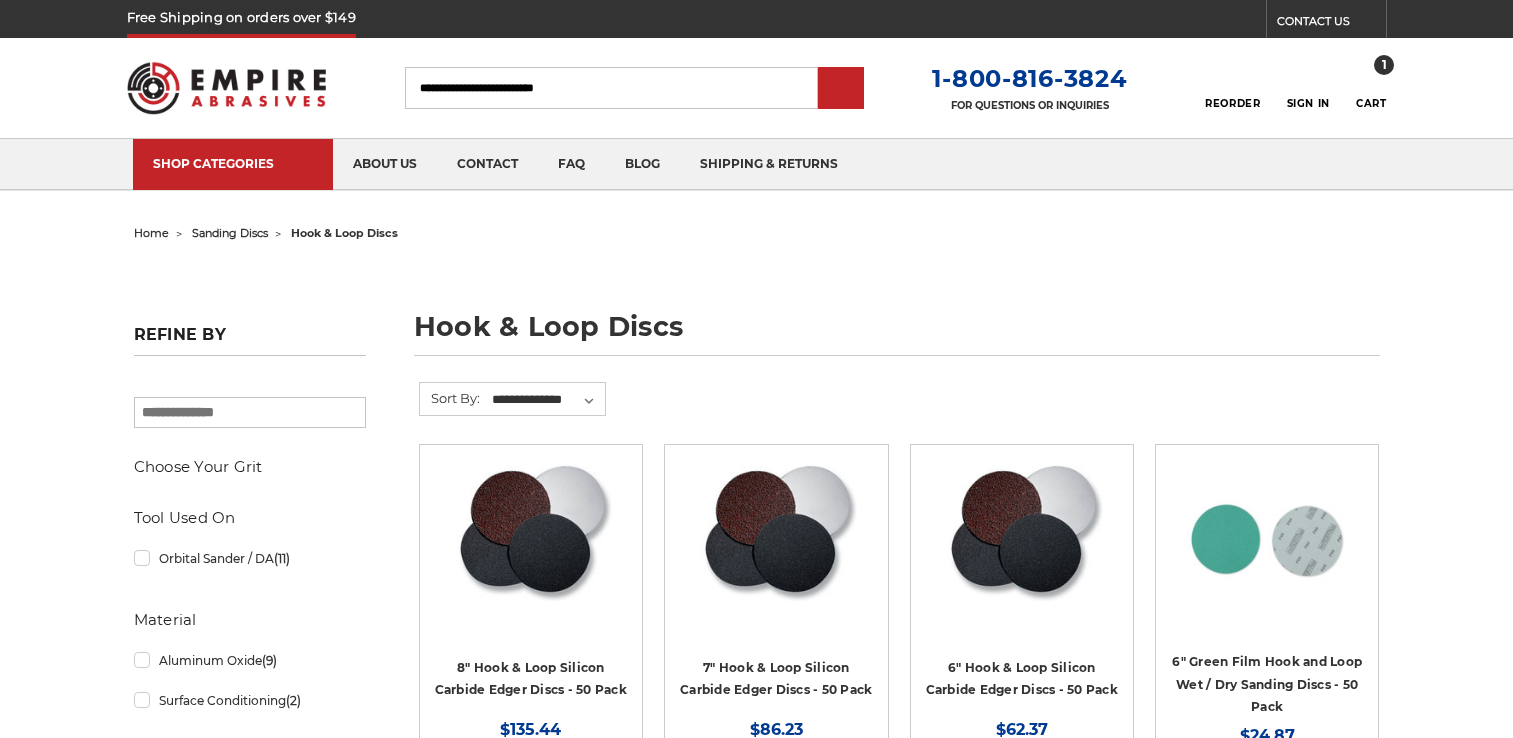 scroll, scrollTop: 0, scrollLeft: 0, axis: both 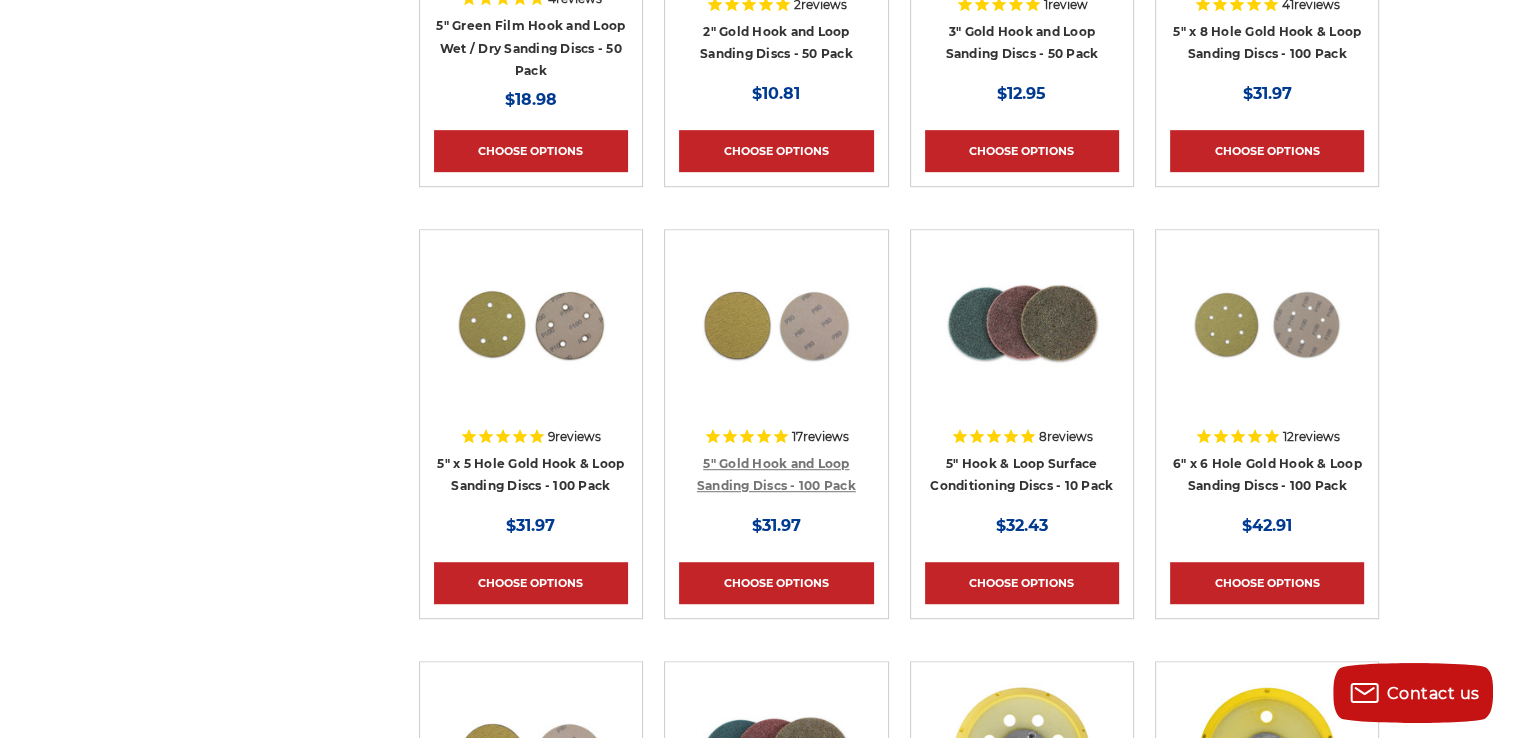 click on "5" Gold Hook and Loop Sanding Discs - 100 Pack" at bounding box center [776, 475] 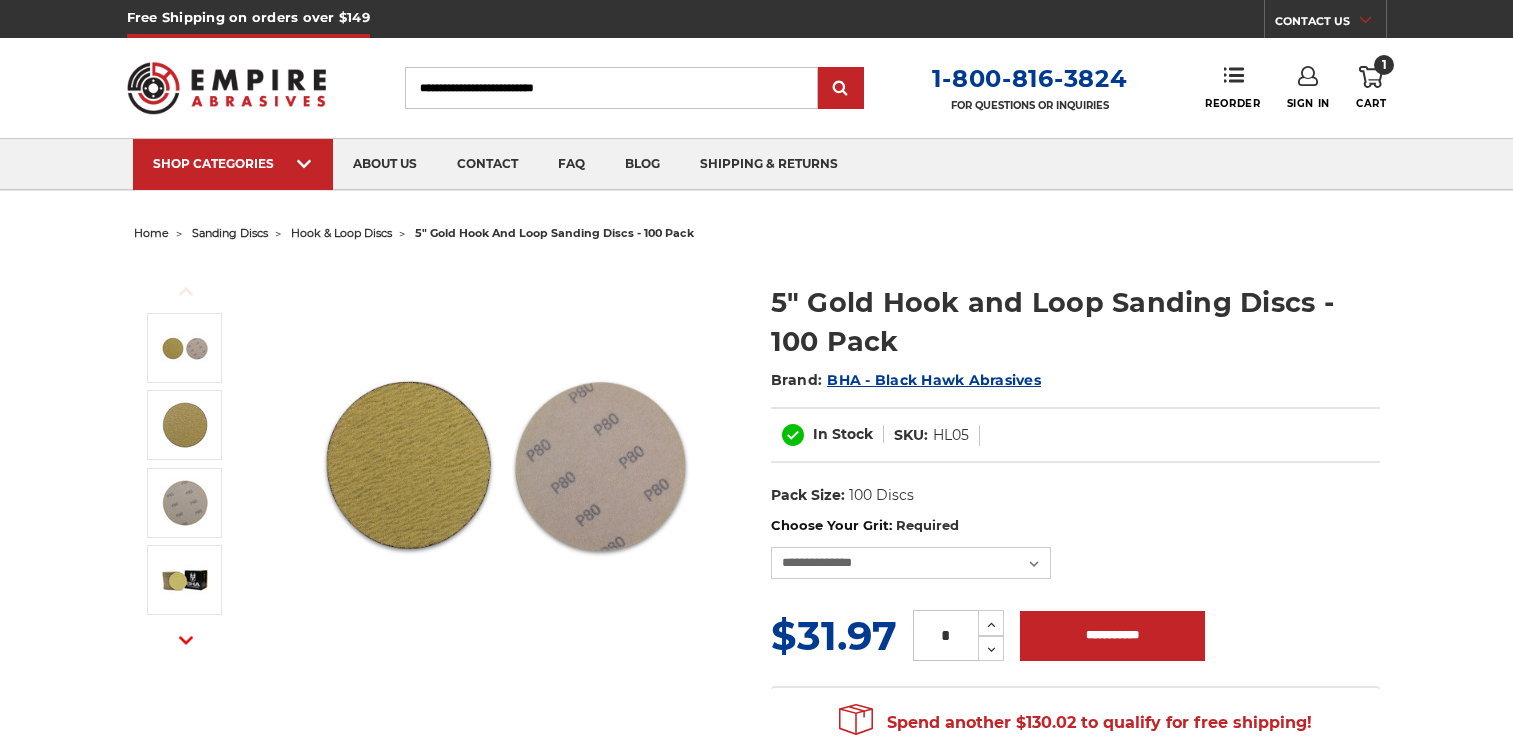 scroll, scrollTop: 0, scrollLeft: 0, axis: both 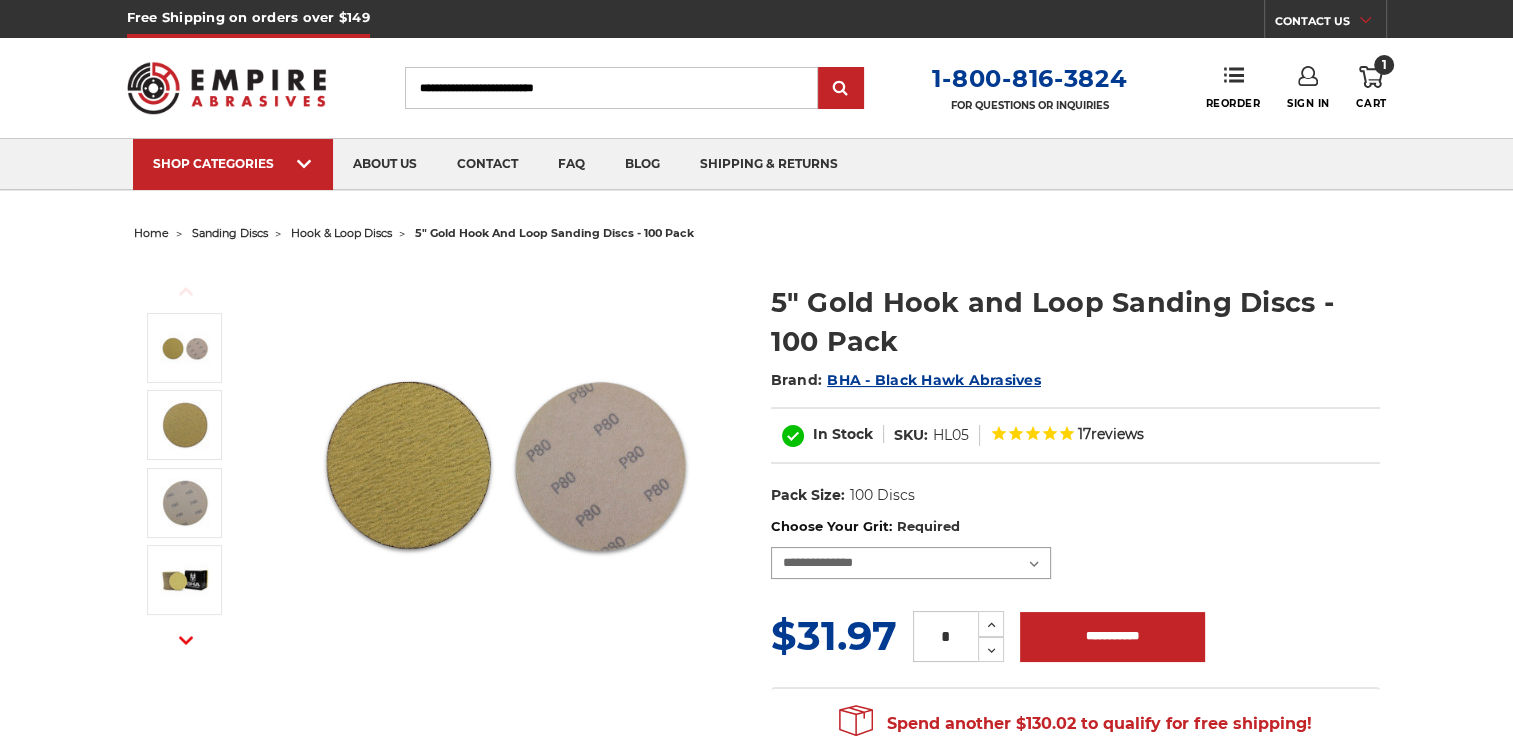 click on "**********" at bounding box center [911, 563] 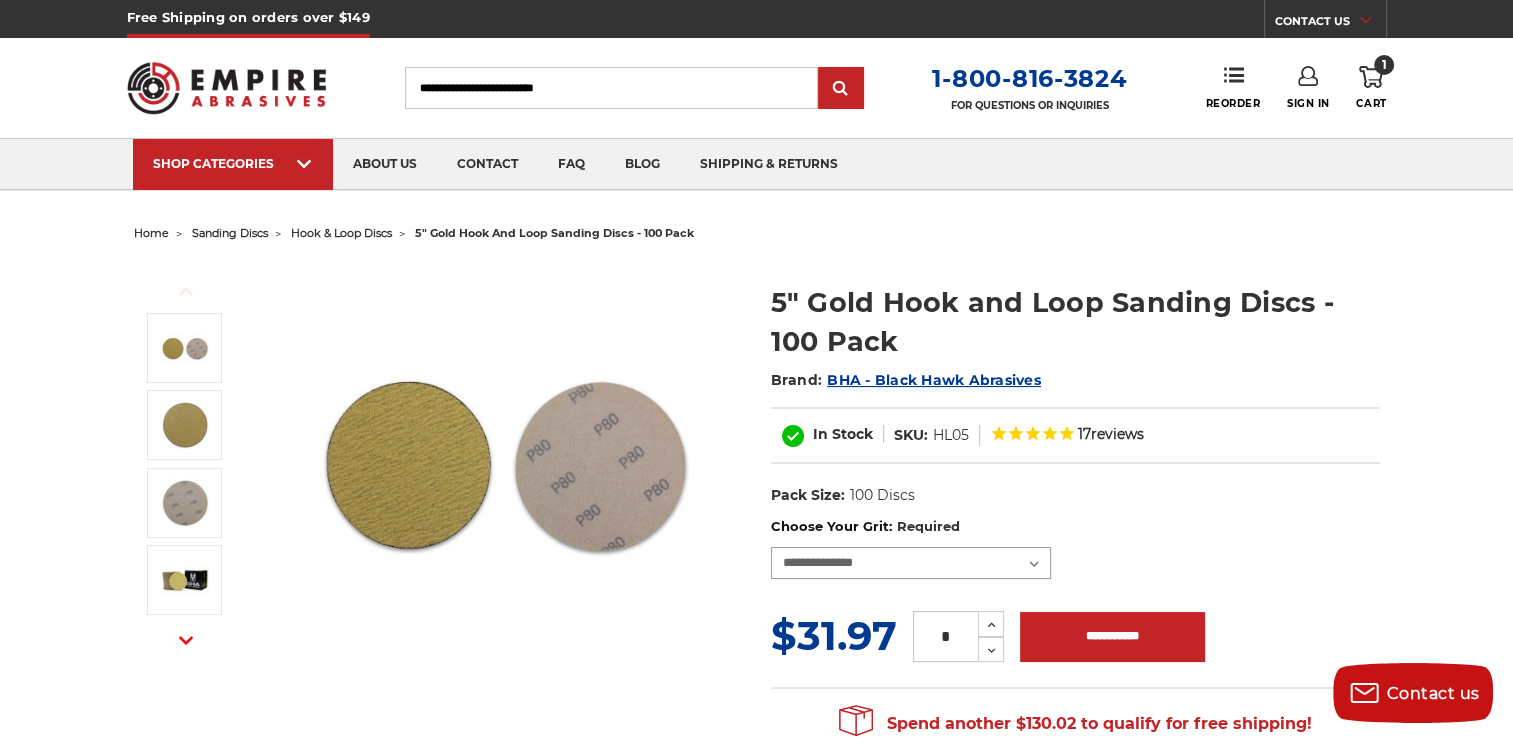 select on "***" 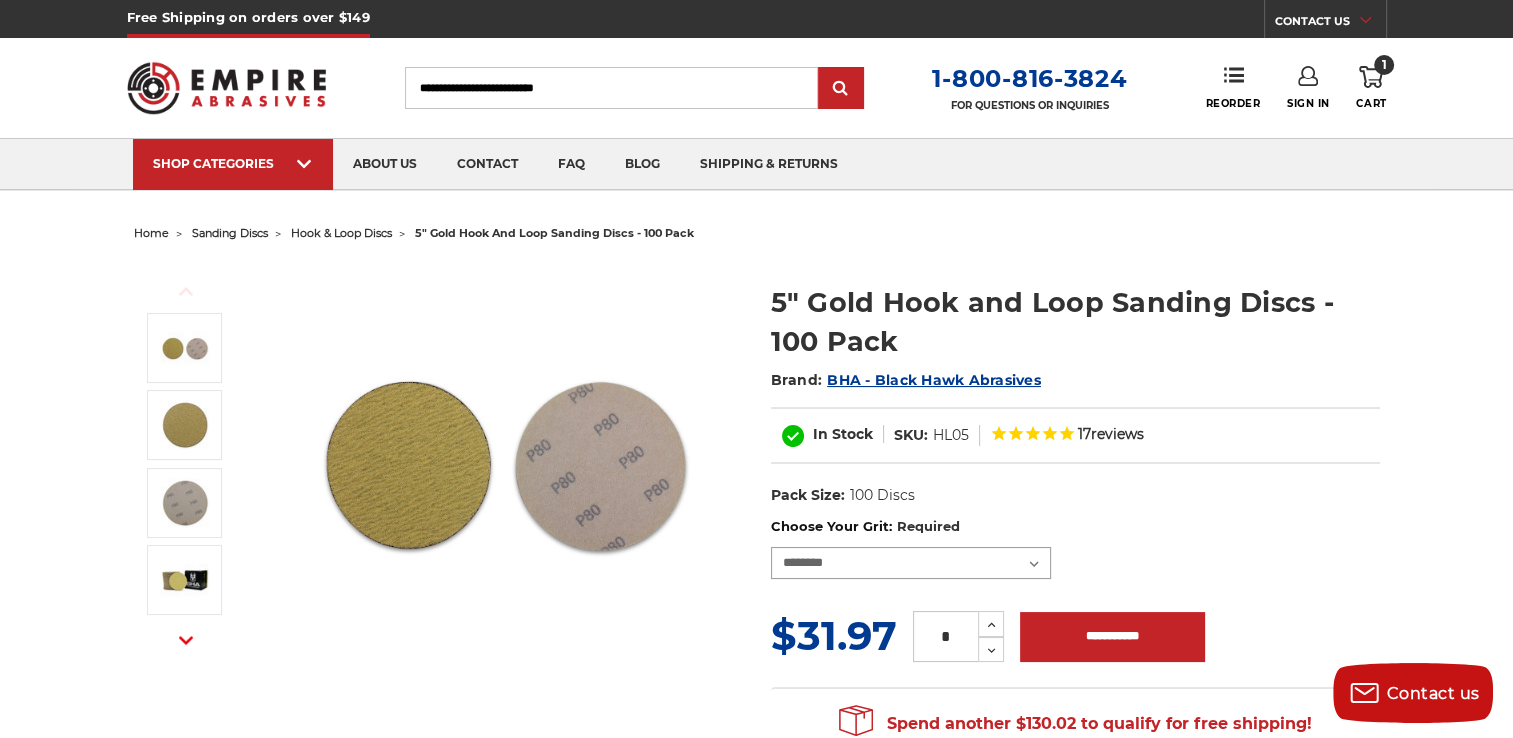 click on "**********" at bounding box center [911, 563] 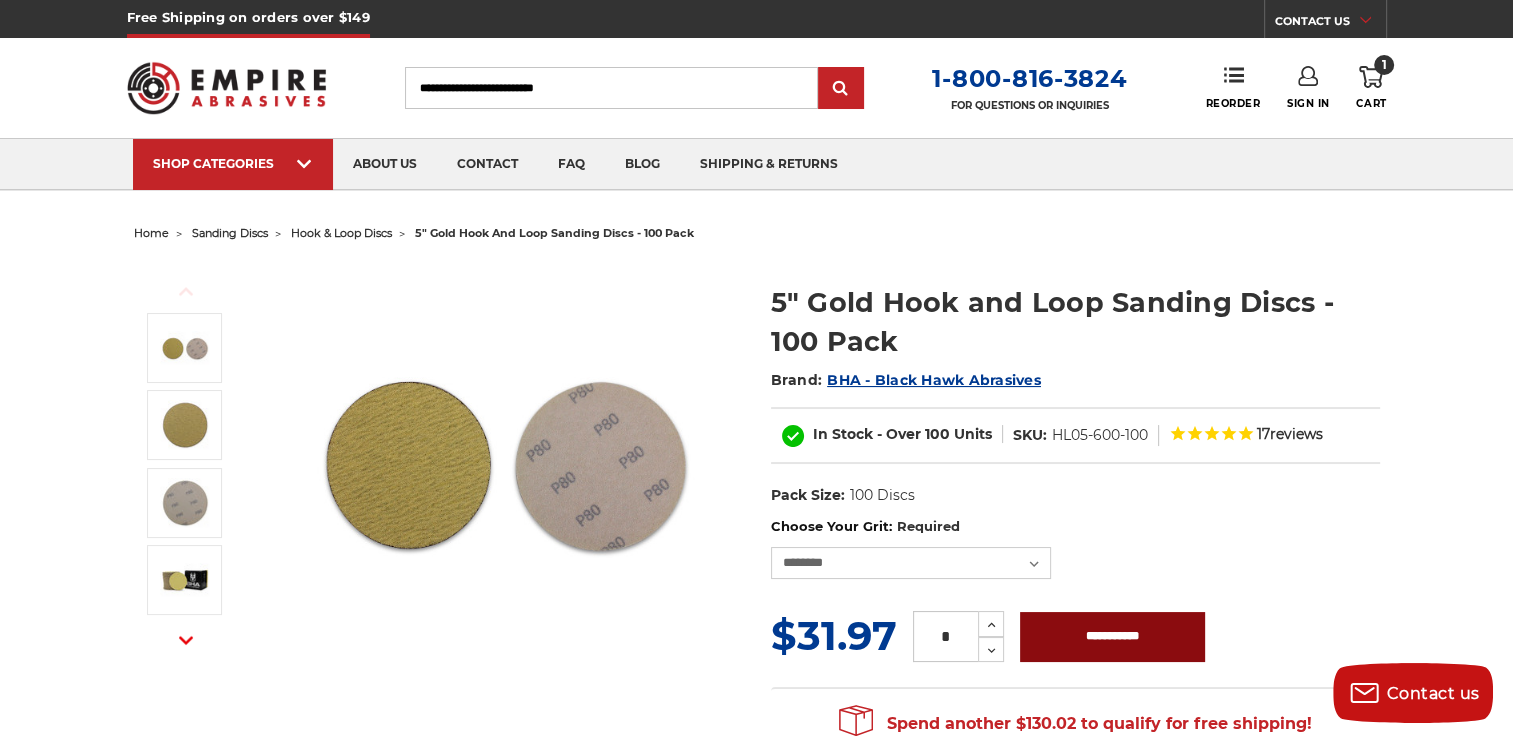 click on "**********" at bounding box center [1112, 637] 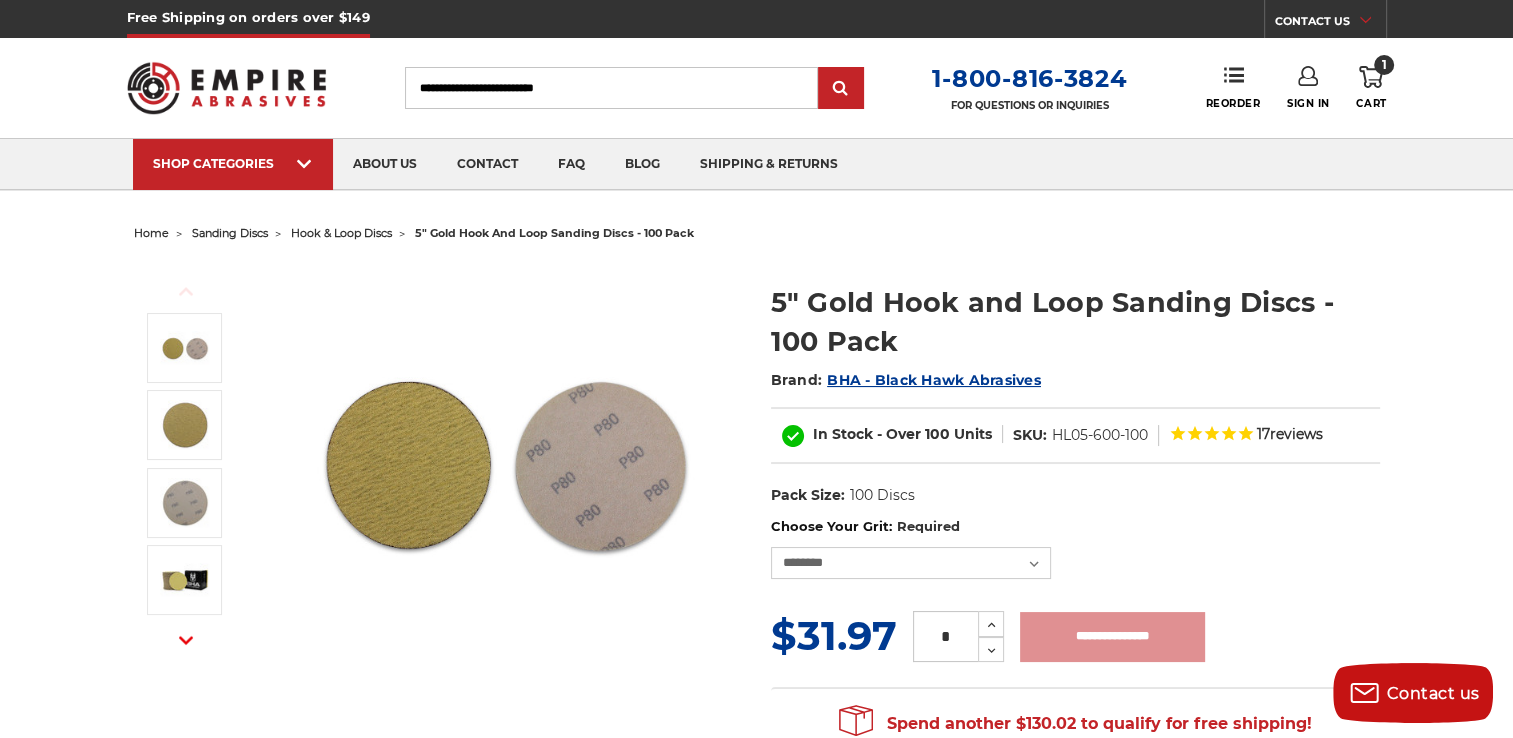 type on "**********" 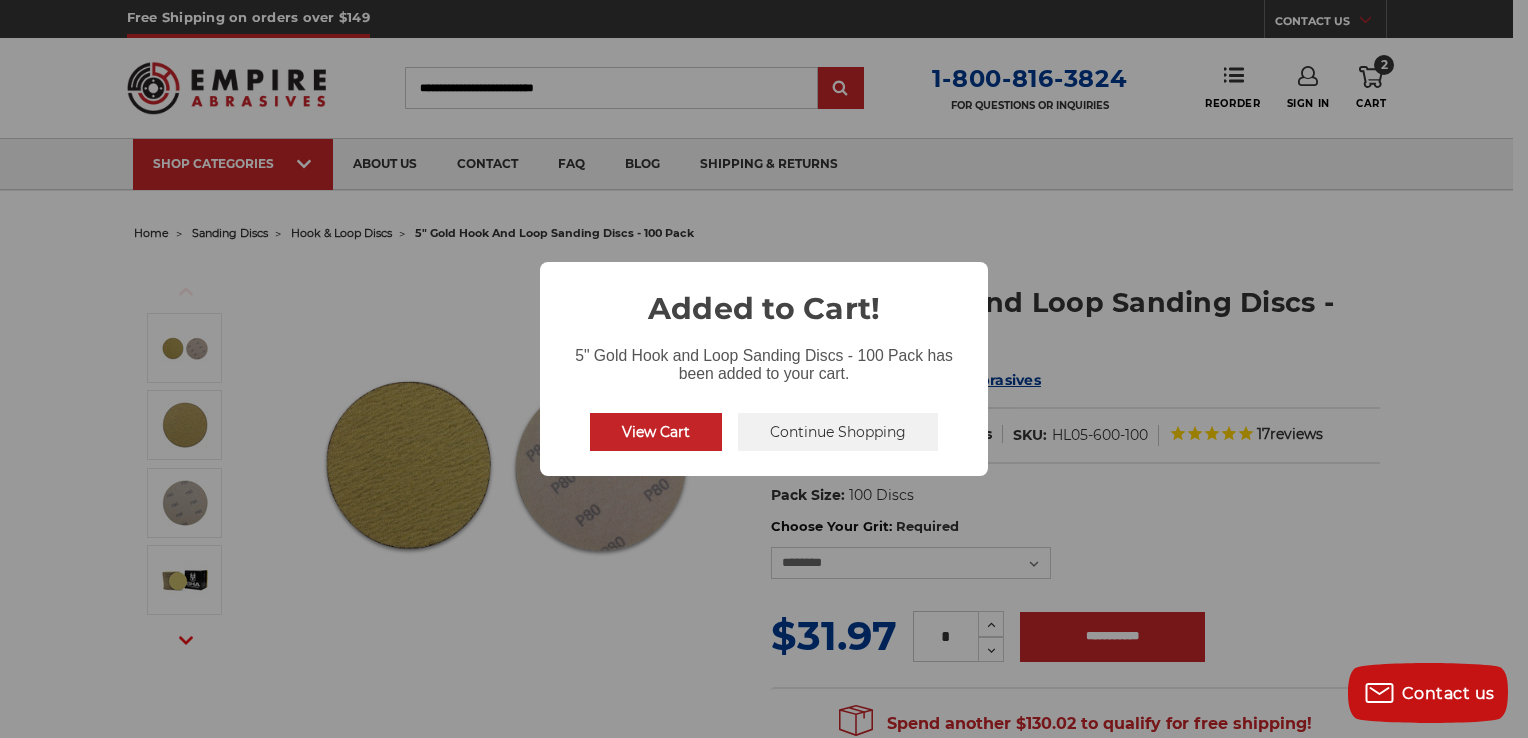 click on "Continue Shopping" at bounding box center (838, 432) 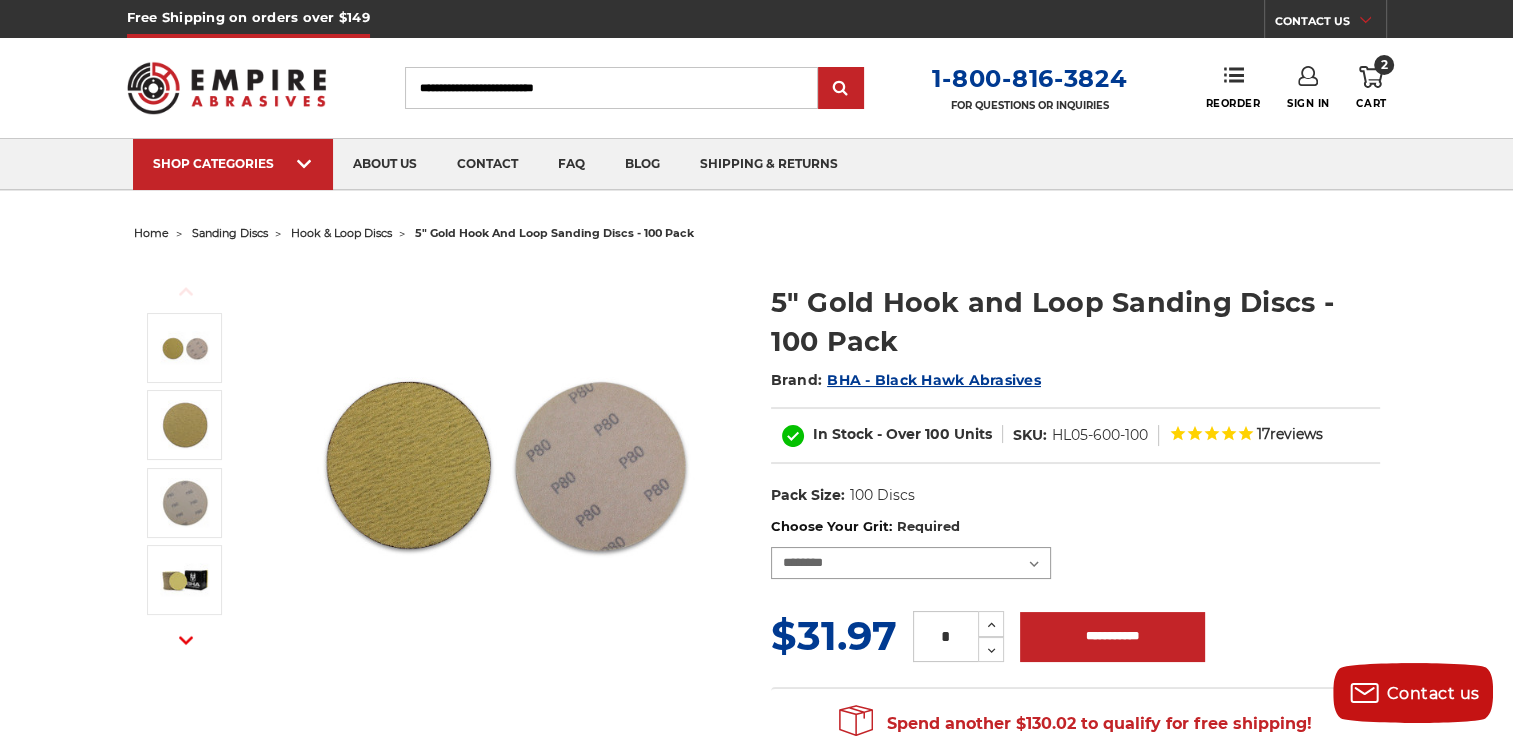 click on "**********" at bounding box center [911, 563] 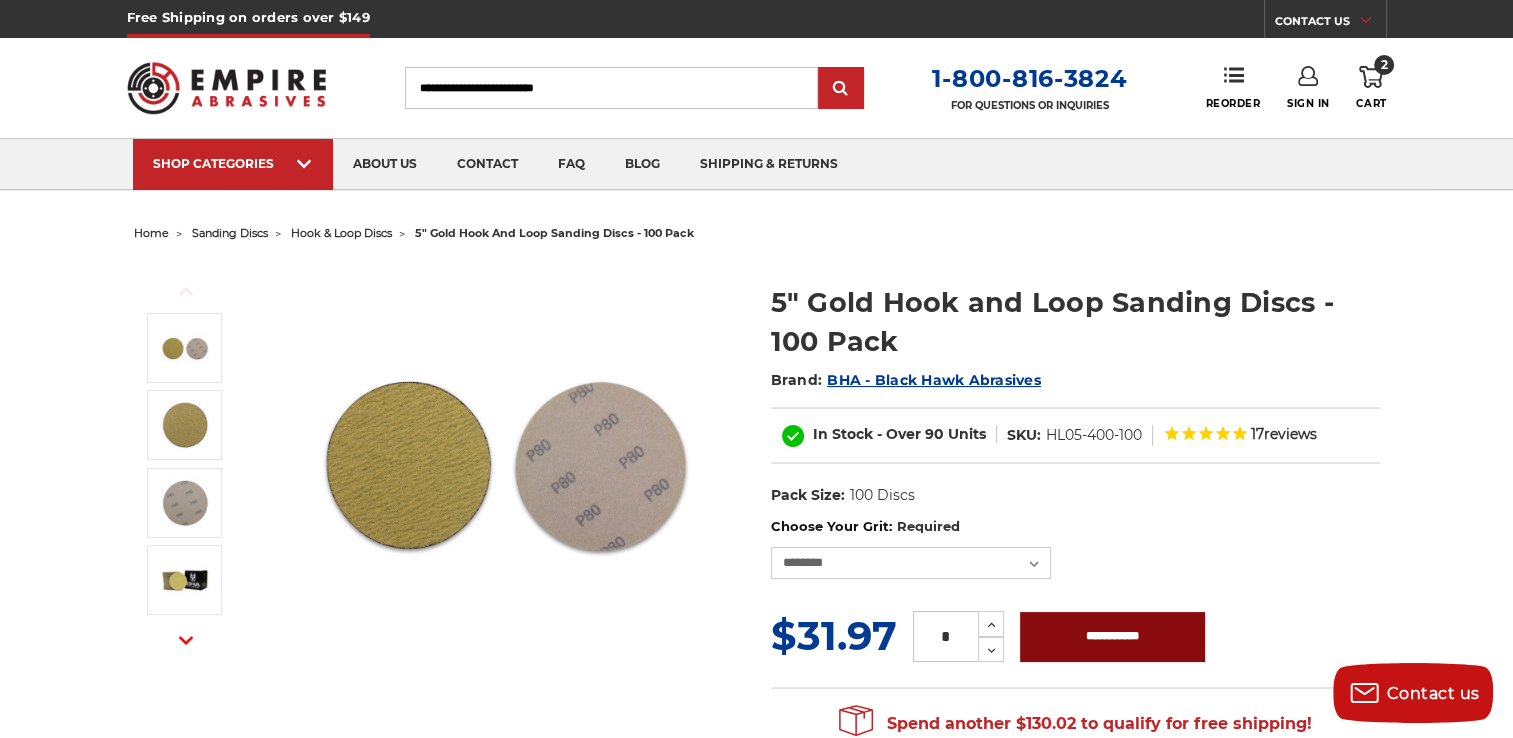 click on "**********" at bounding box center [1112, 637] 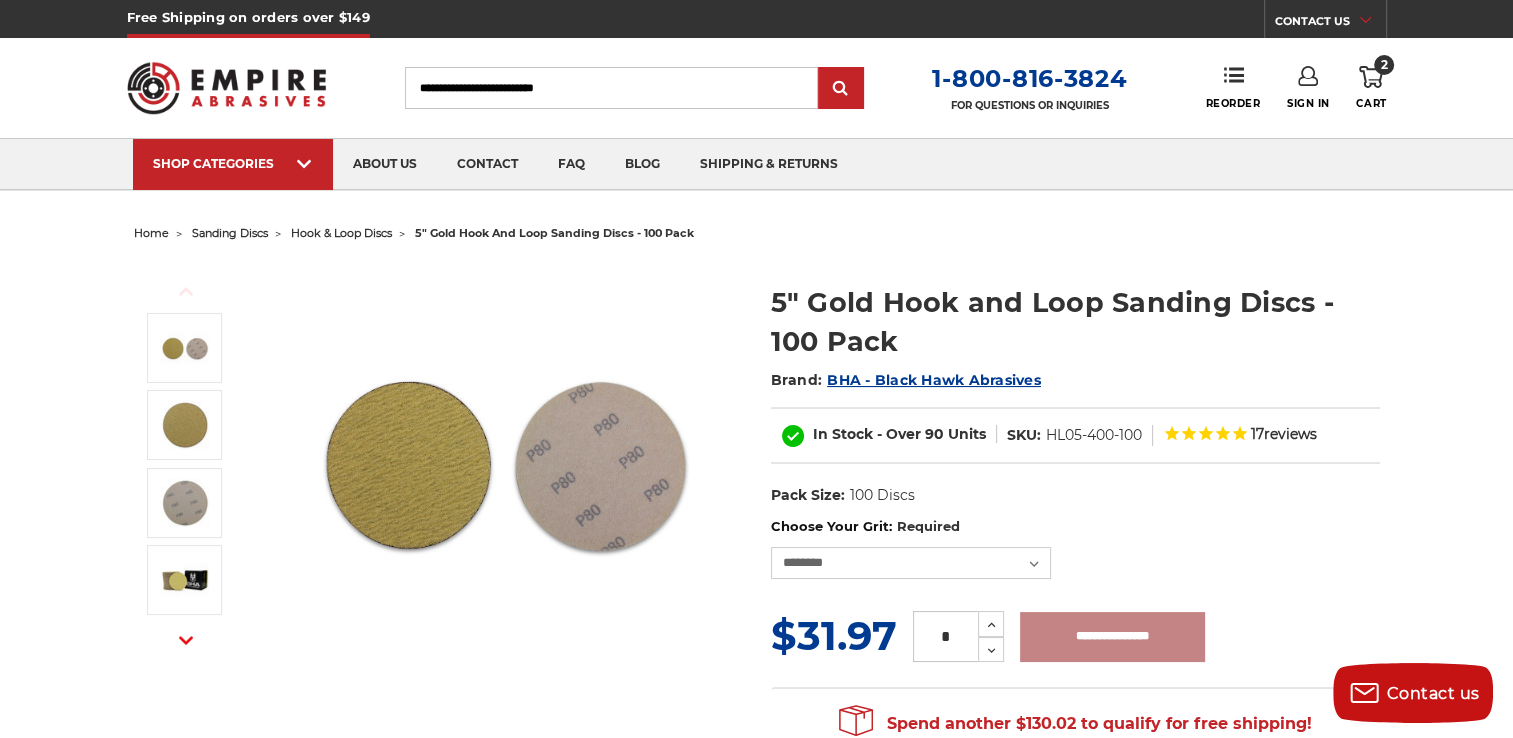 type on "**********" 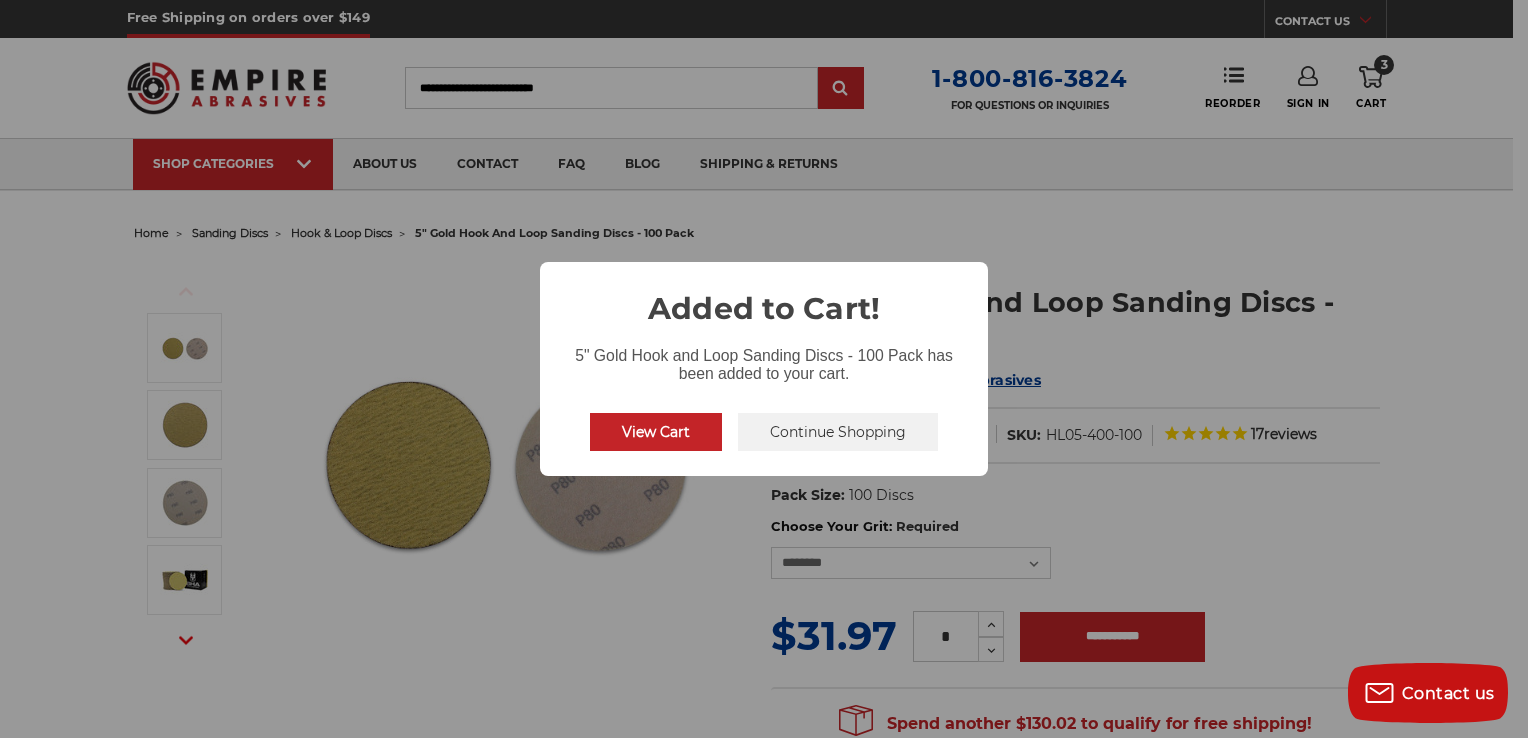 click on "Continue Shopping" at bounding box center [838, 432] 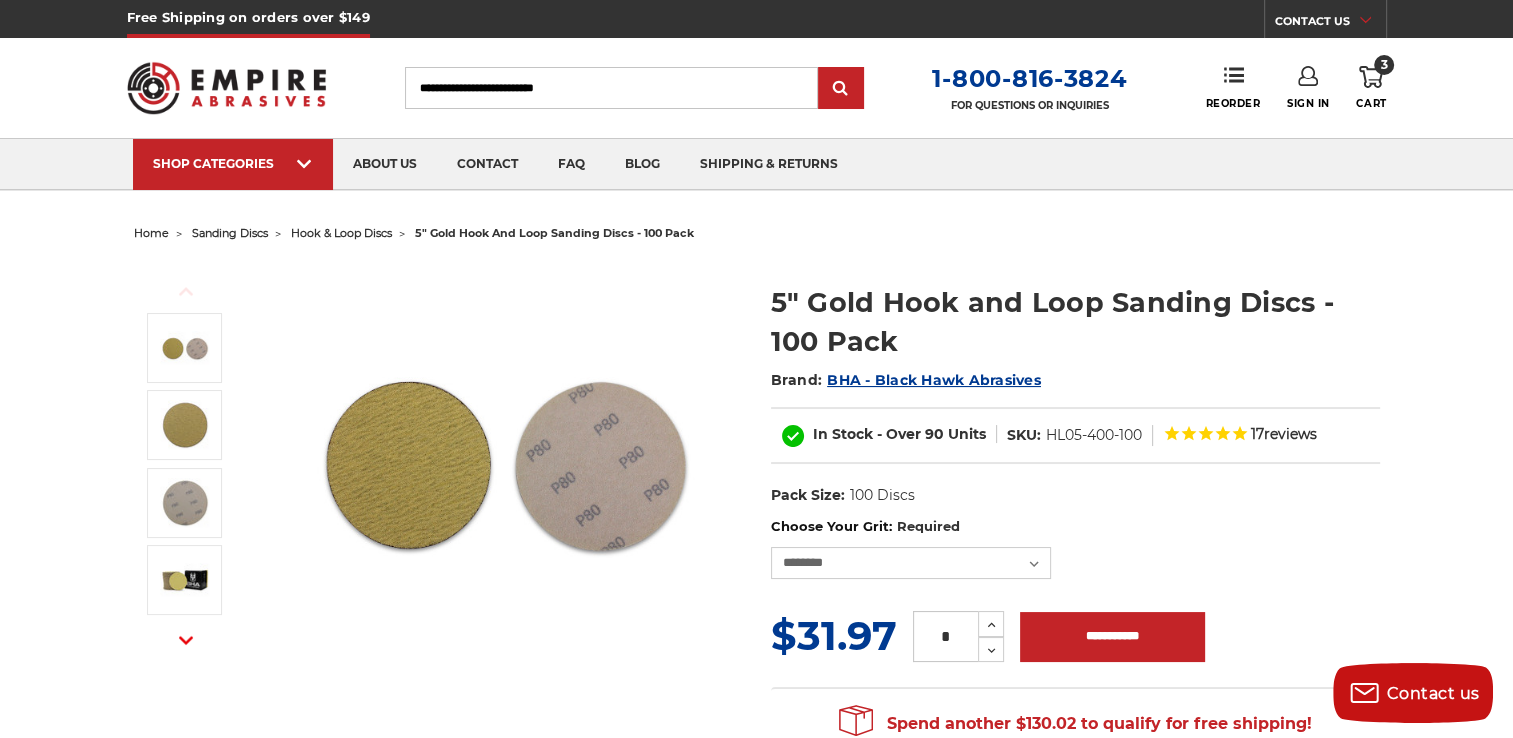 click on "home" at bounding box center (151, 233) 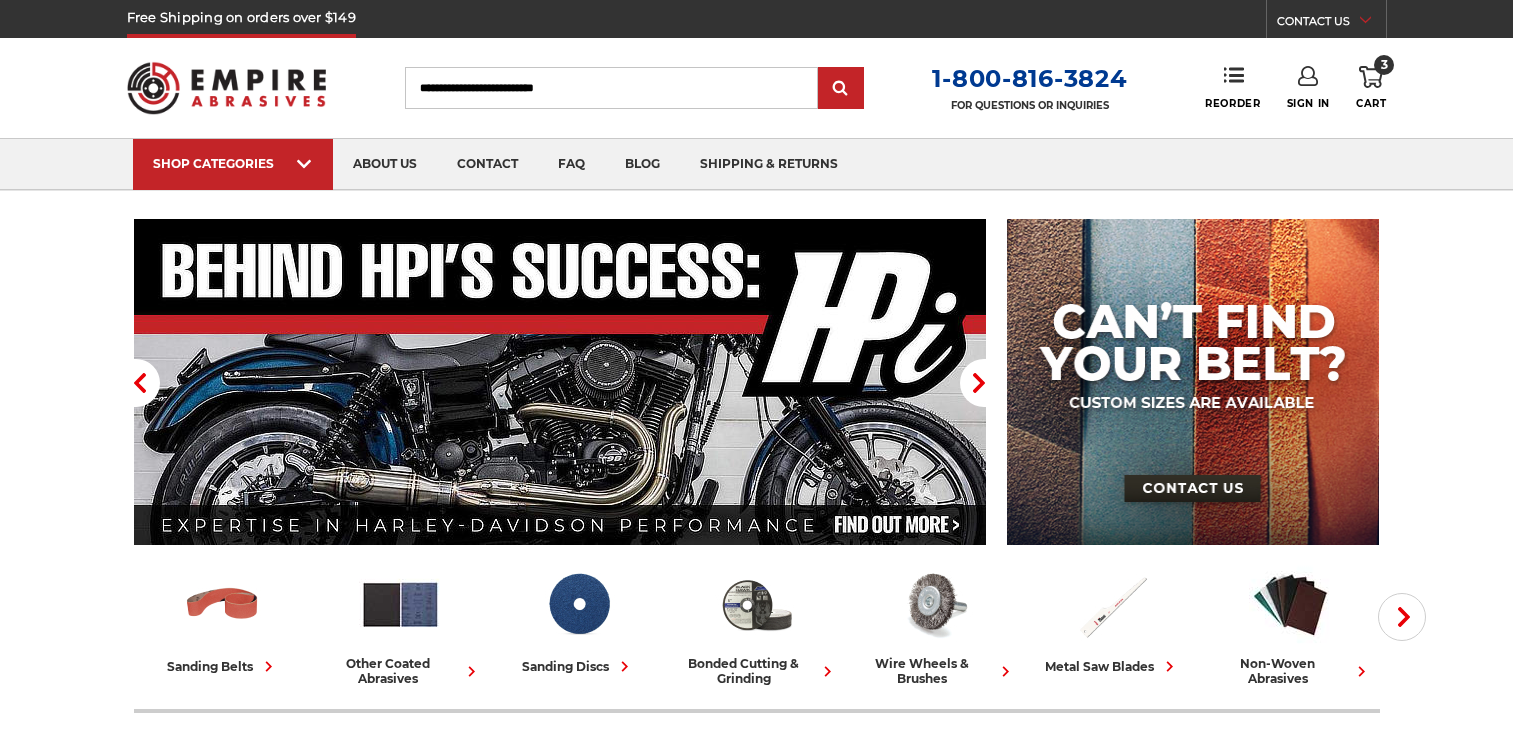 scroll, scrollTop: 0, scrollLeft: 0, axis: both 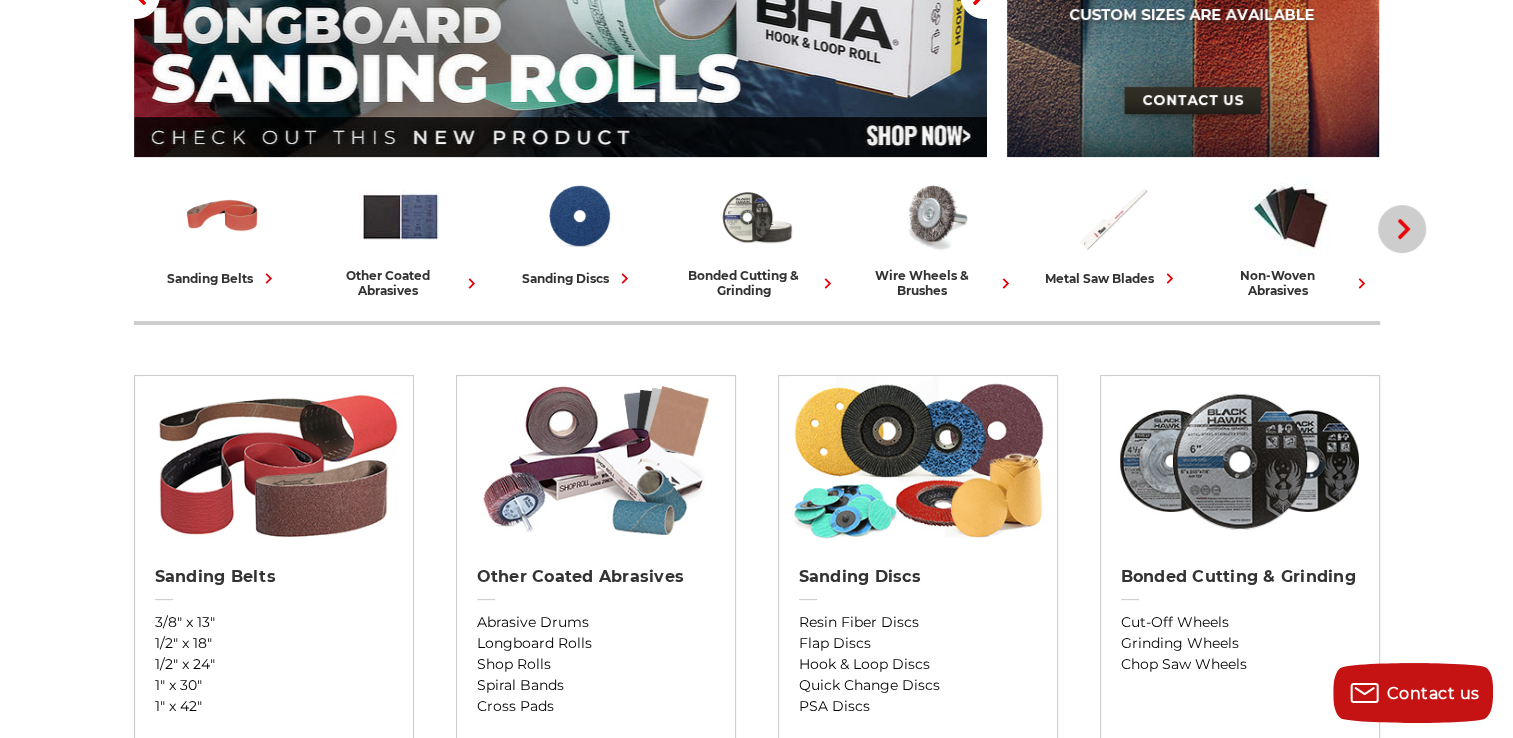 click on "Next" at bounding box center (1402, 229) 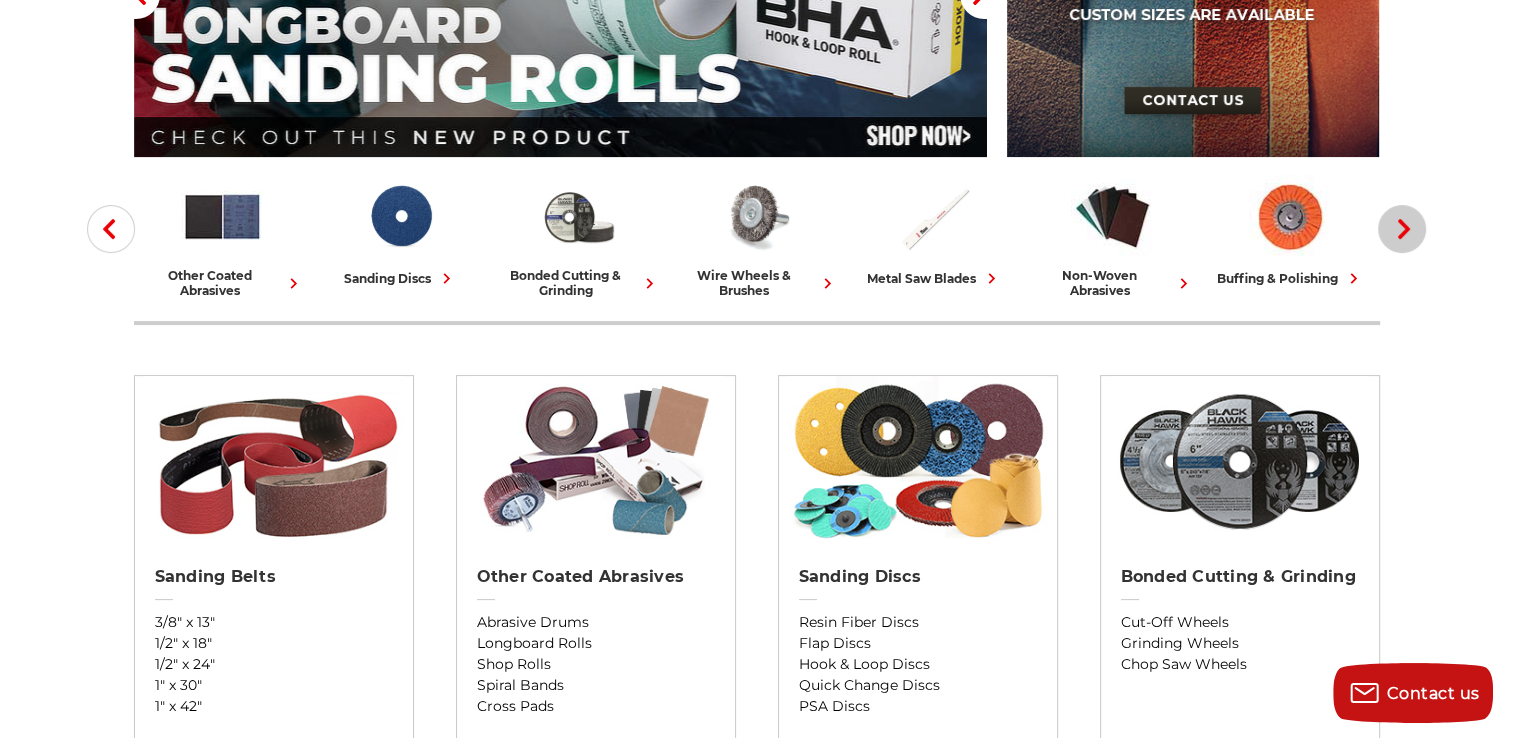 click on "Next" at bounding box center [1402, 229] 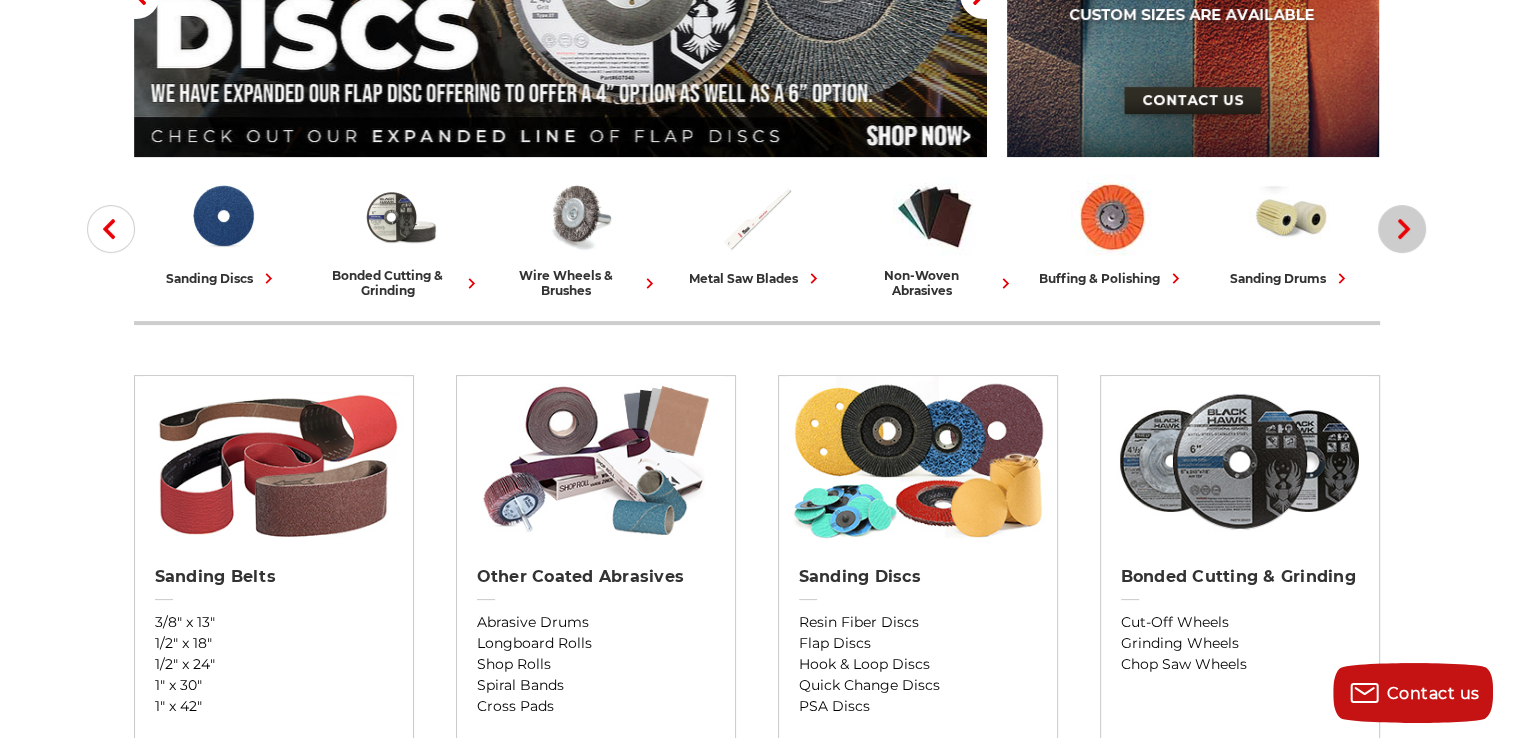 click on "Next" at bounding box center [1402, 229] 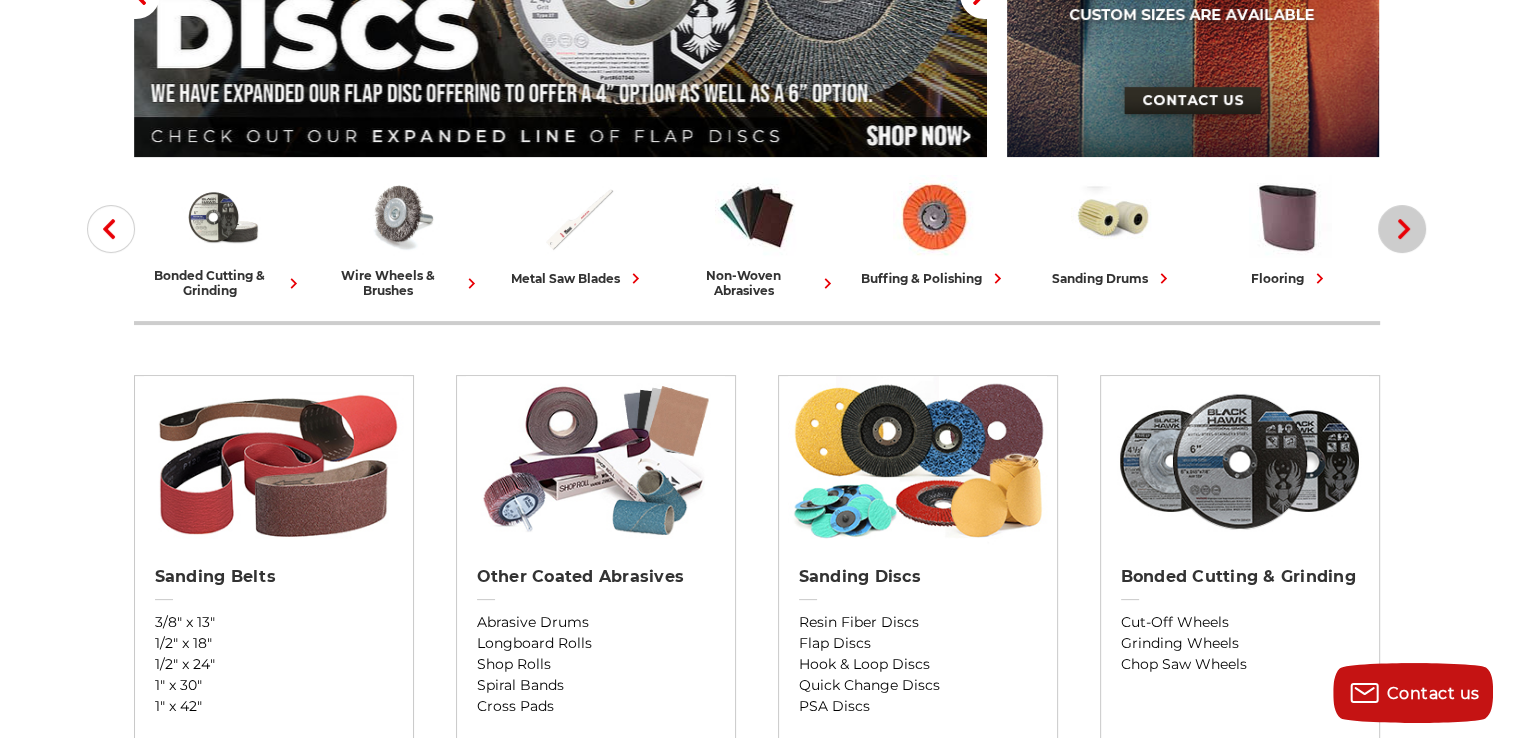 click on "Next" at bounding box center (1402, 229) 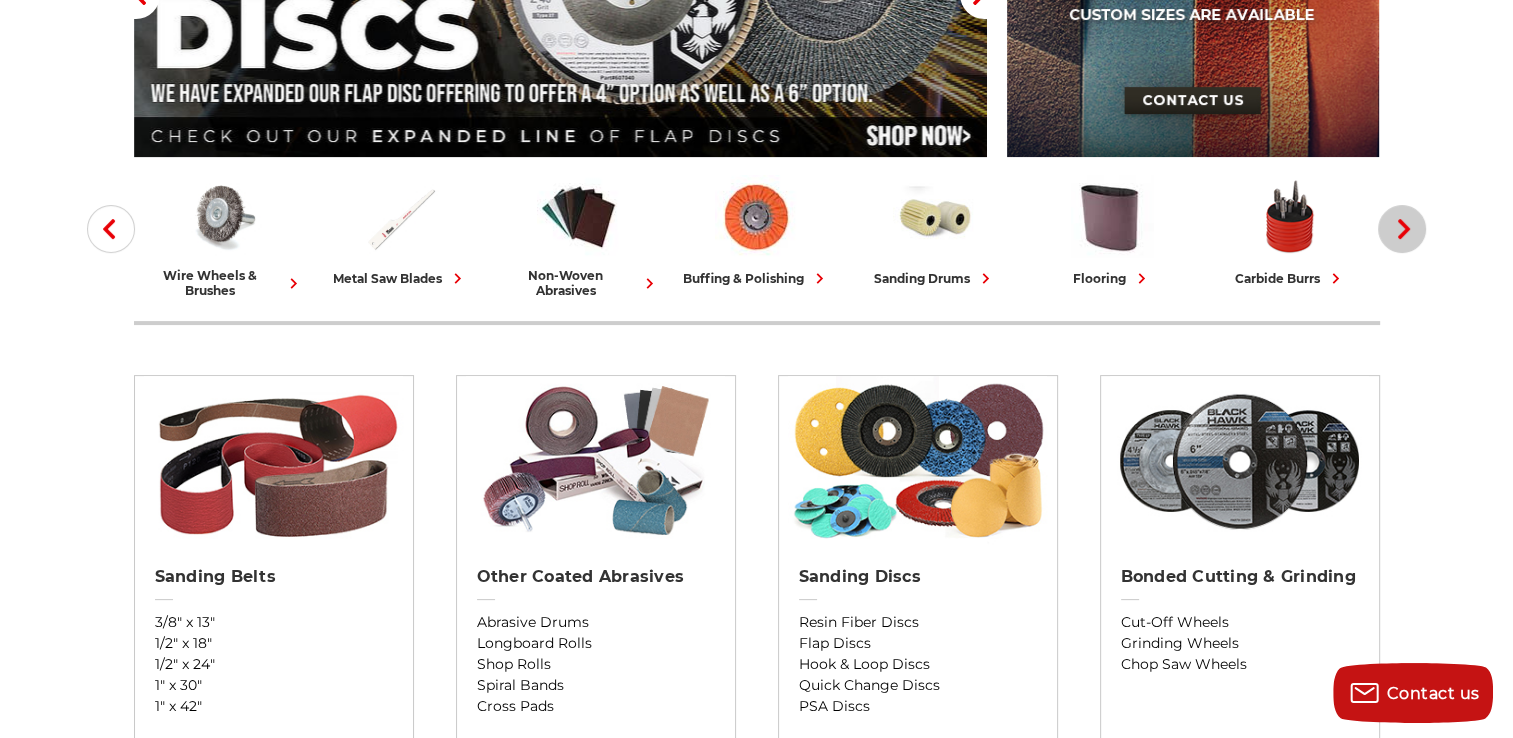 click on "Next" at bounding box center (1402, 229) 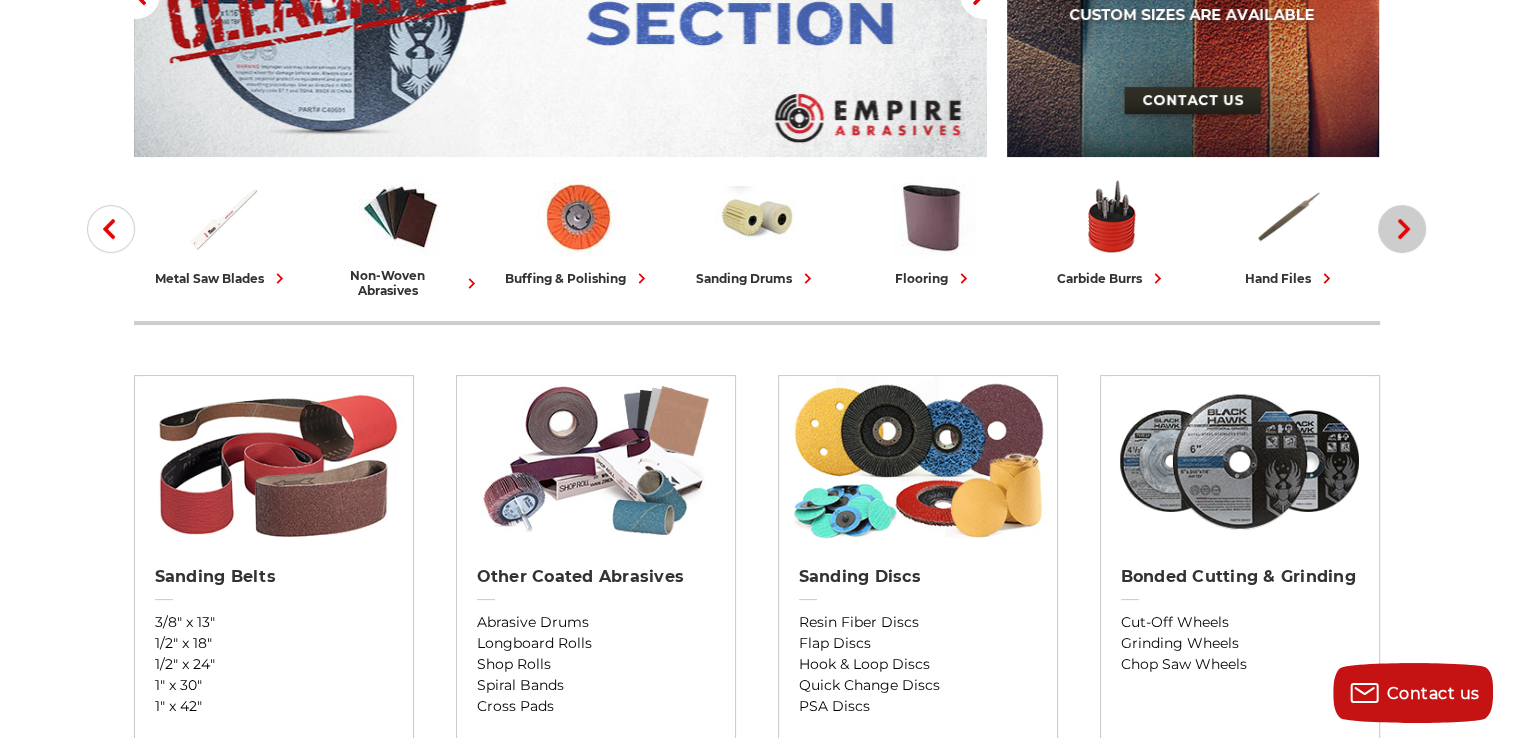click on "Next" at bounding box center [1402, 229] 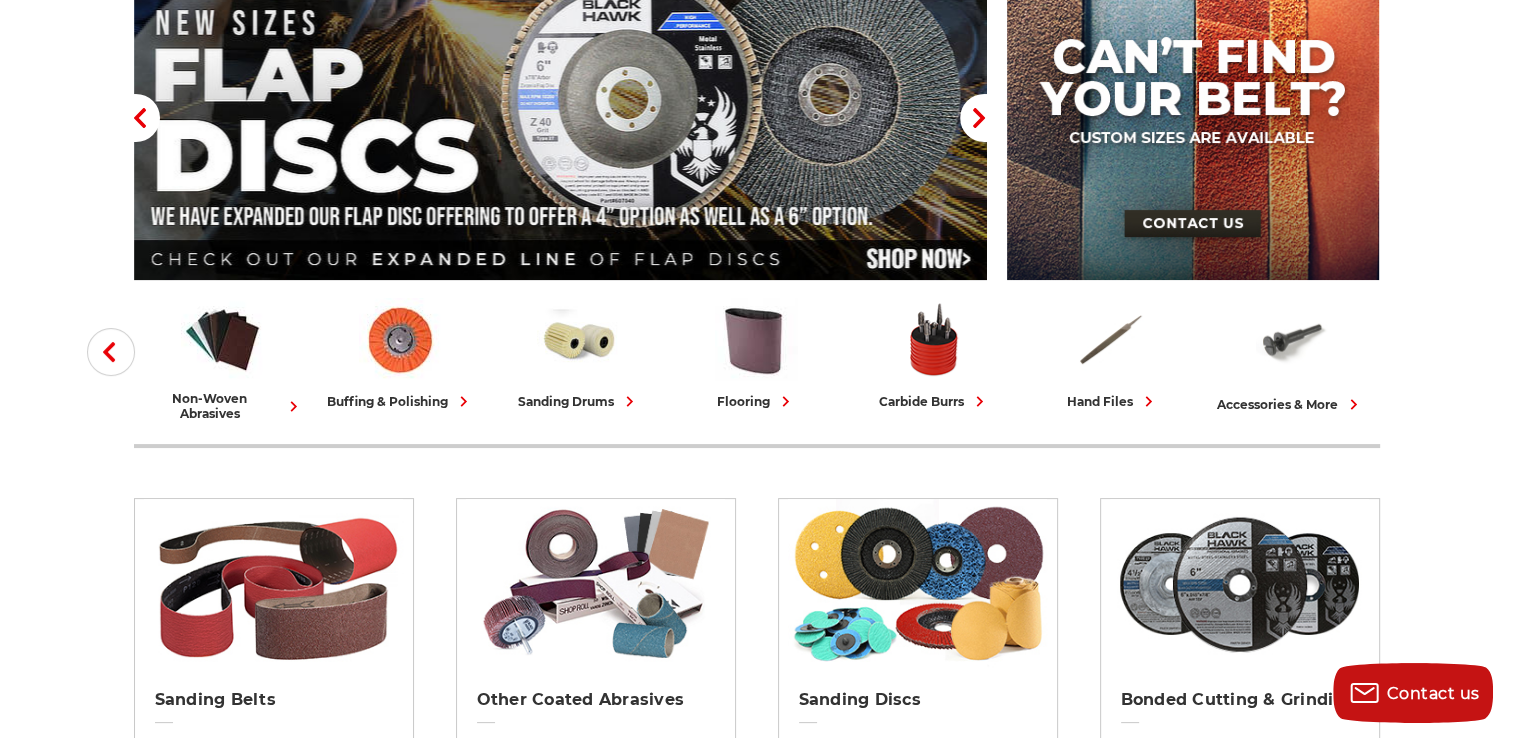 scroll, scrollTop: 0, scrollLeft: 0, axis: both 